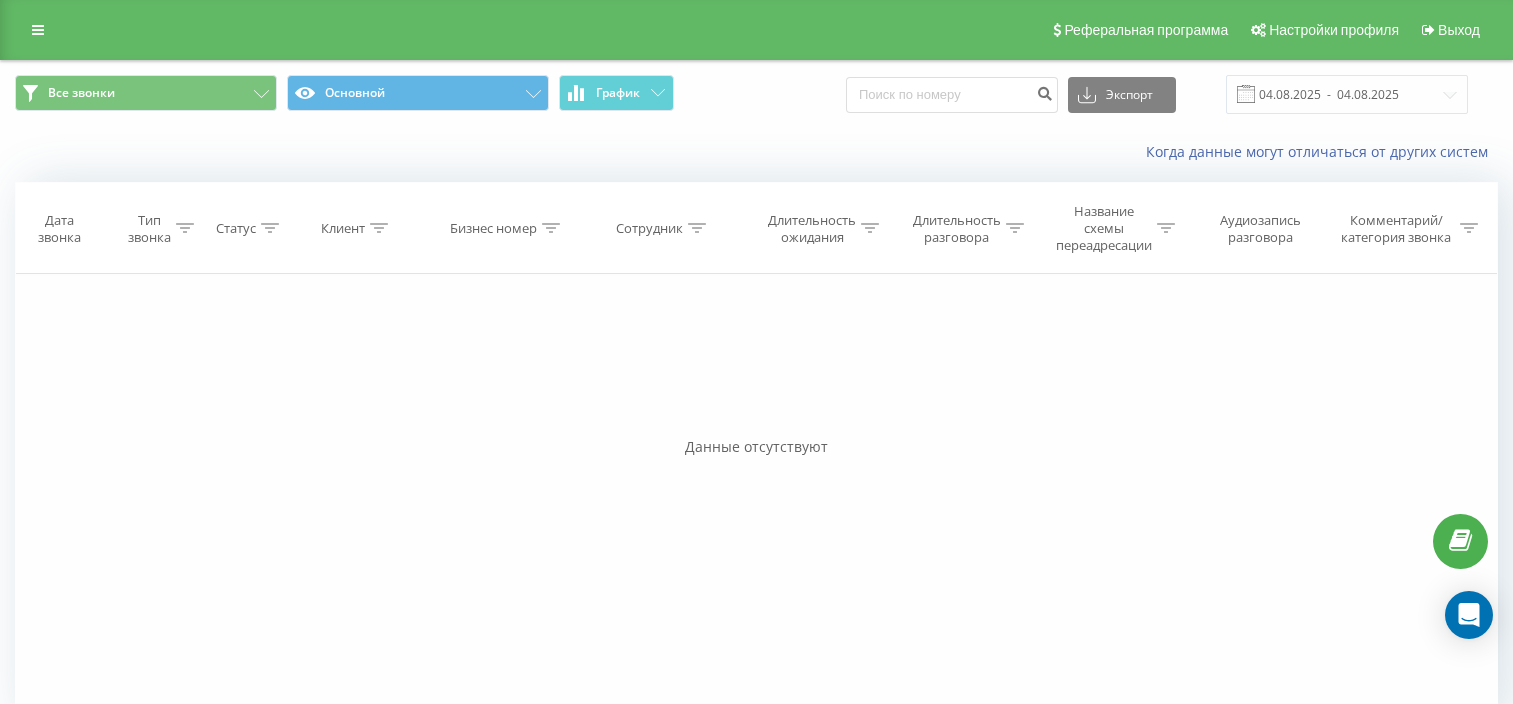 scroll, scrollTop: 0, scrollLeft: 0, axis: both 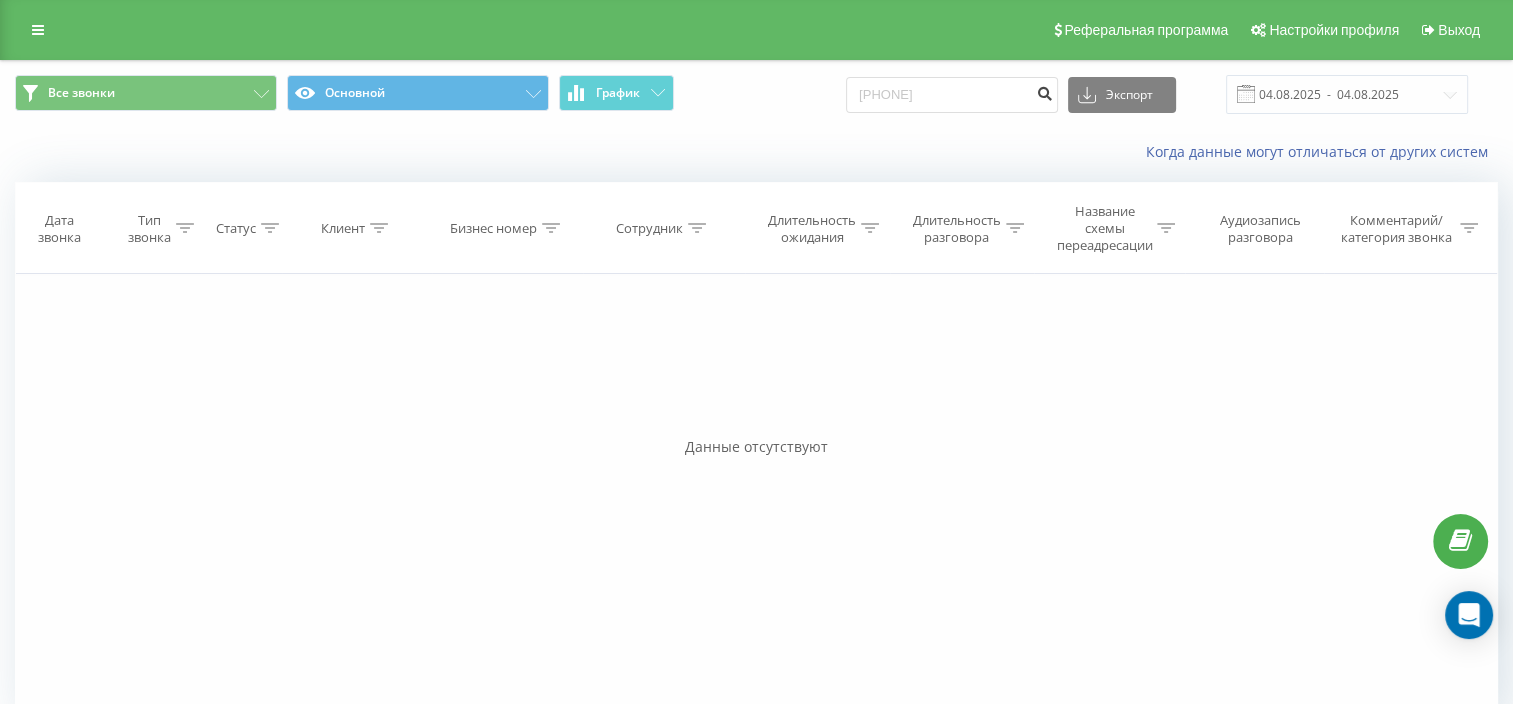 type on "[PHONE]" 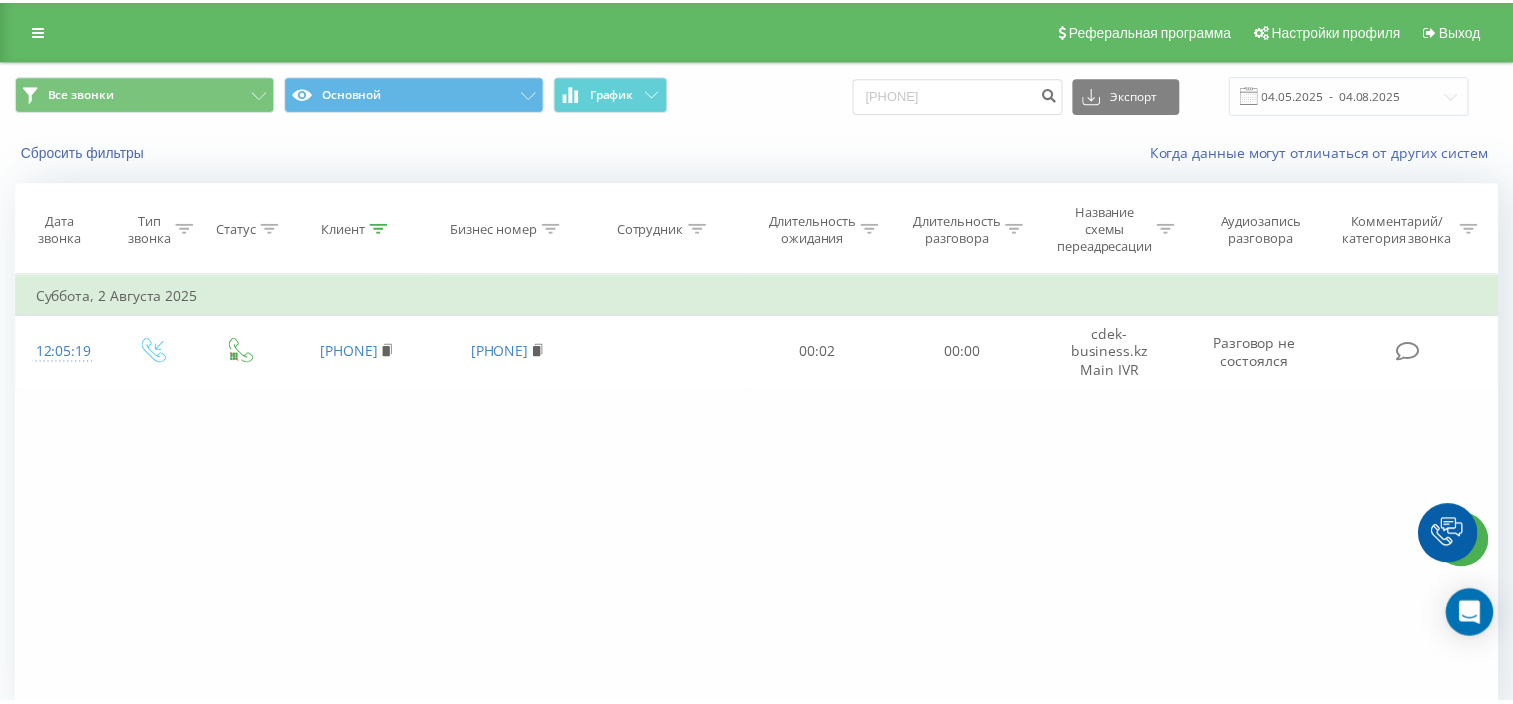 scroll, scrollTop: 0, scrollLeft: 0, axis: both 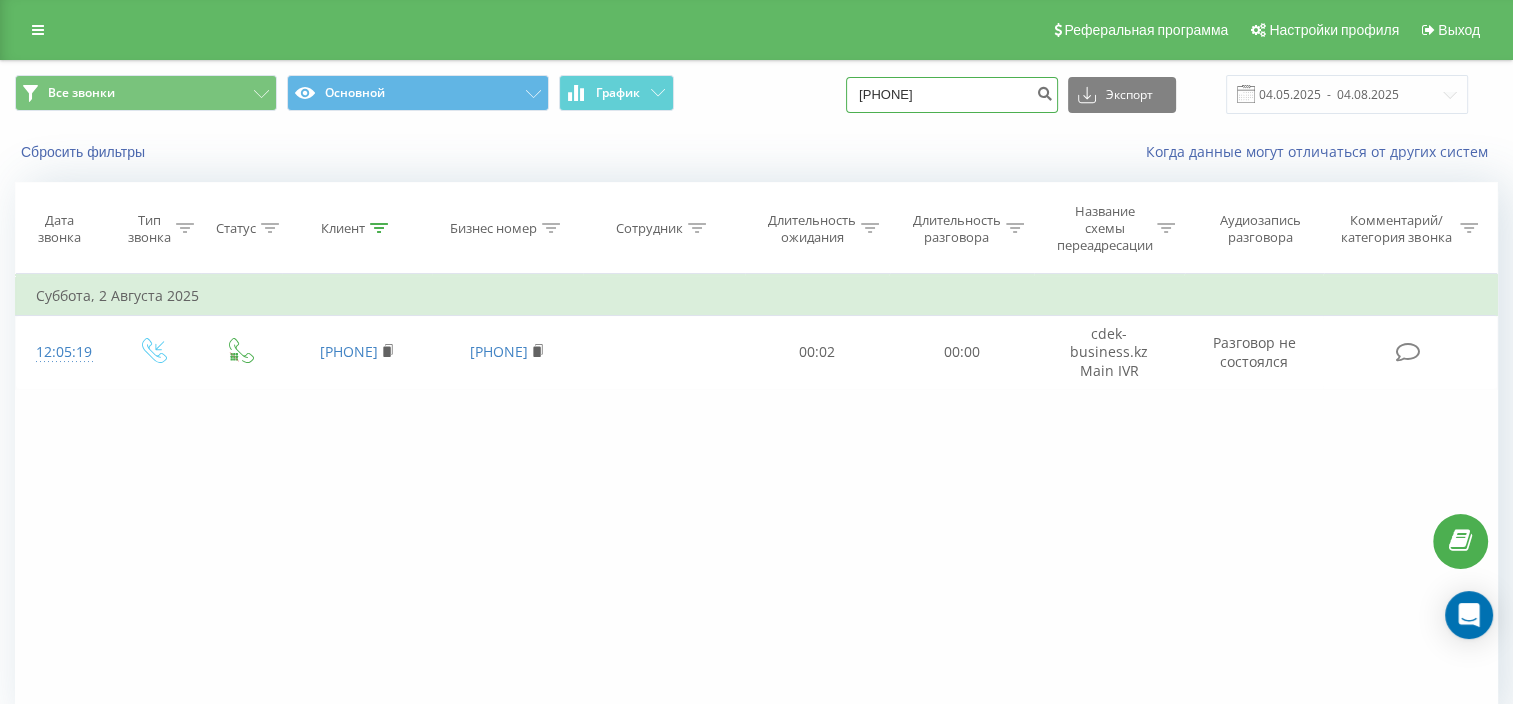 click on "[PHONE]" at bounding box center (952, 95) 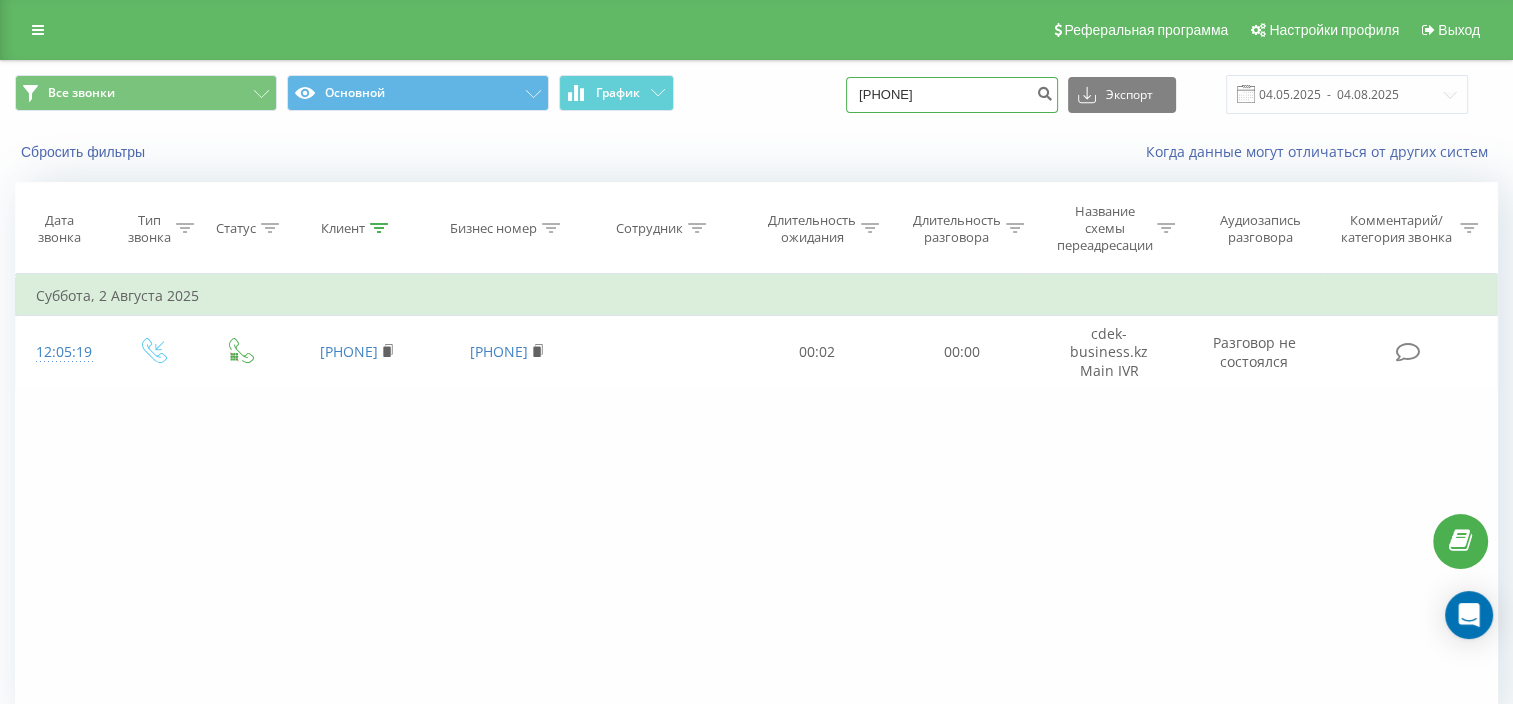 paste on "07990994" 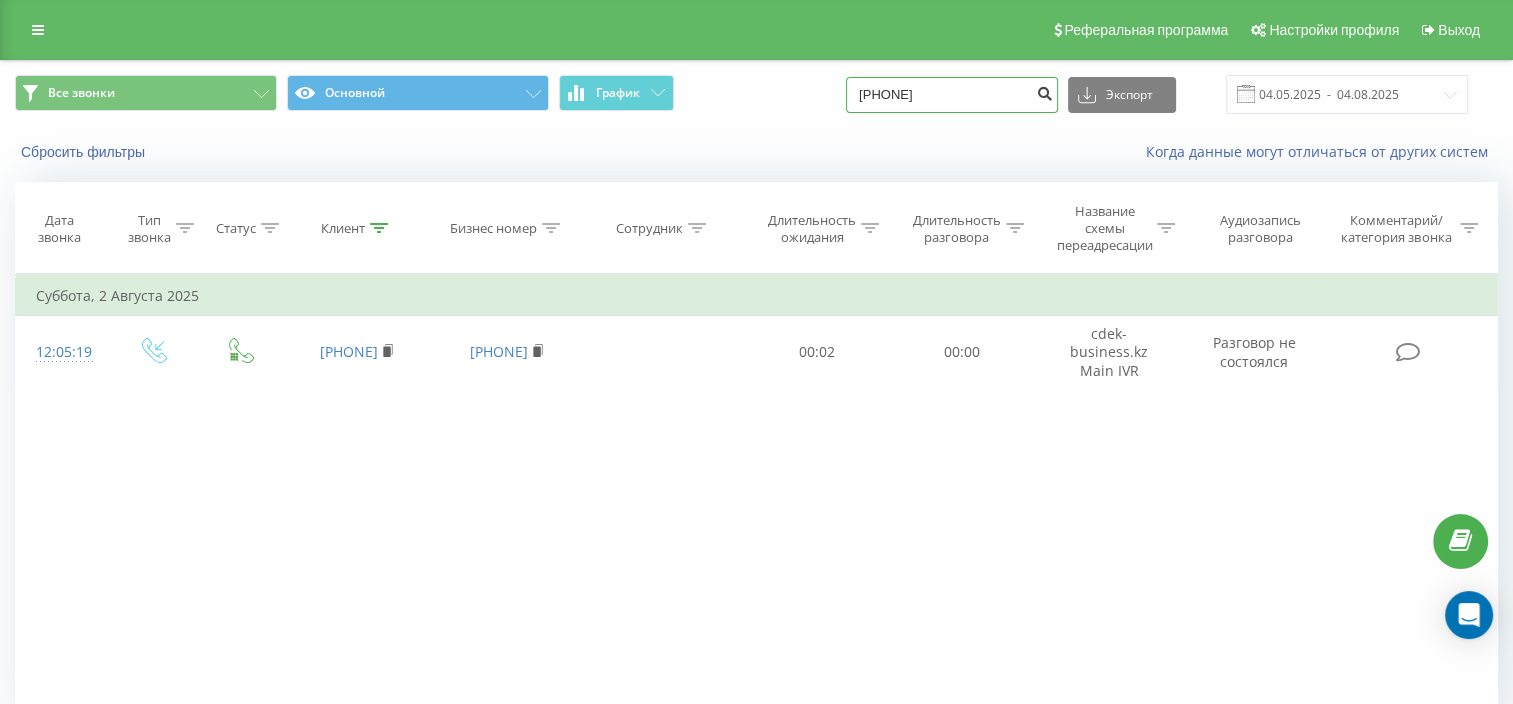 type on "[PHONE]" 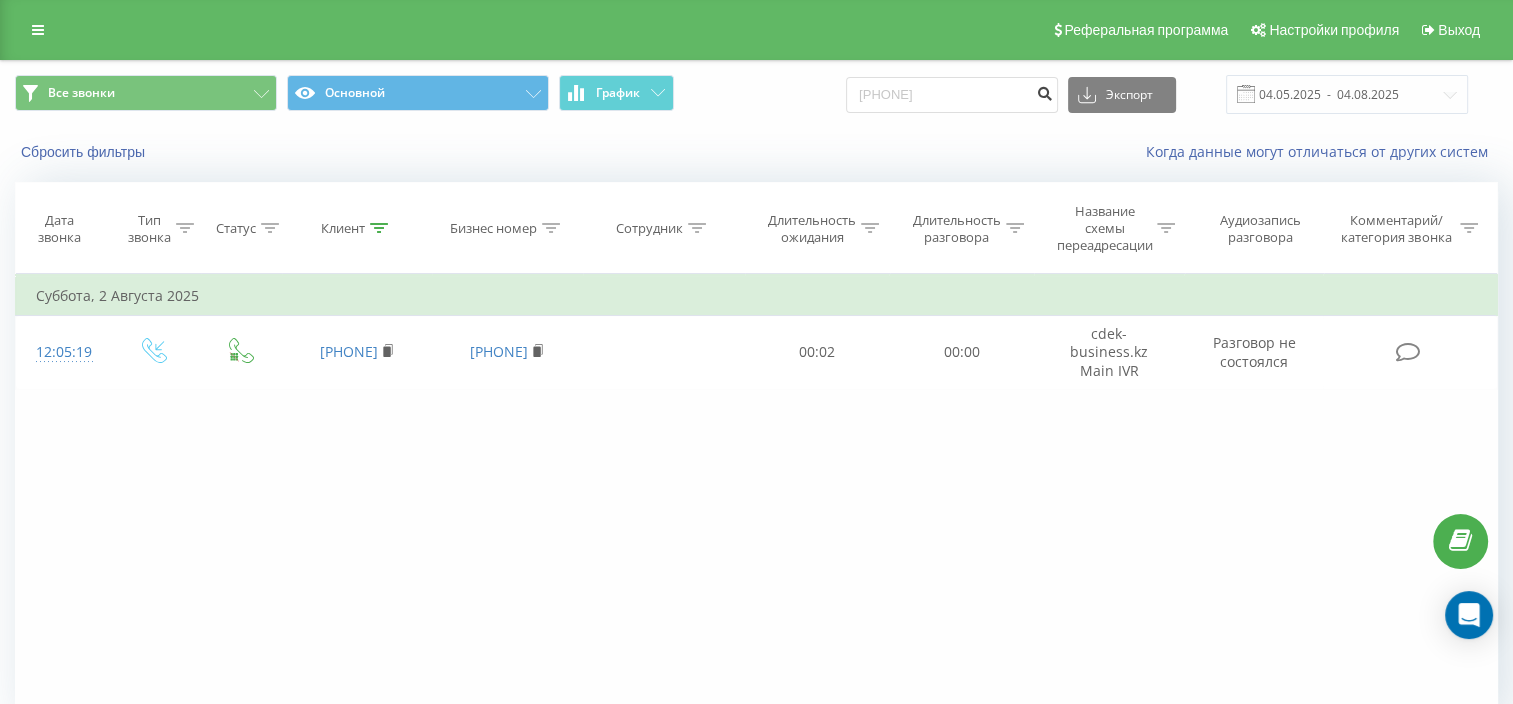 click at bounding box center [1044, 91] 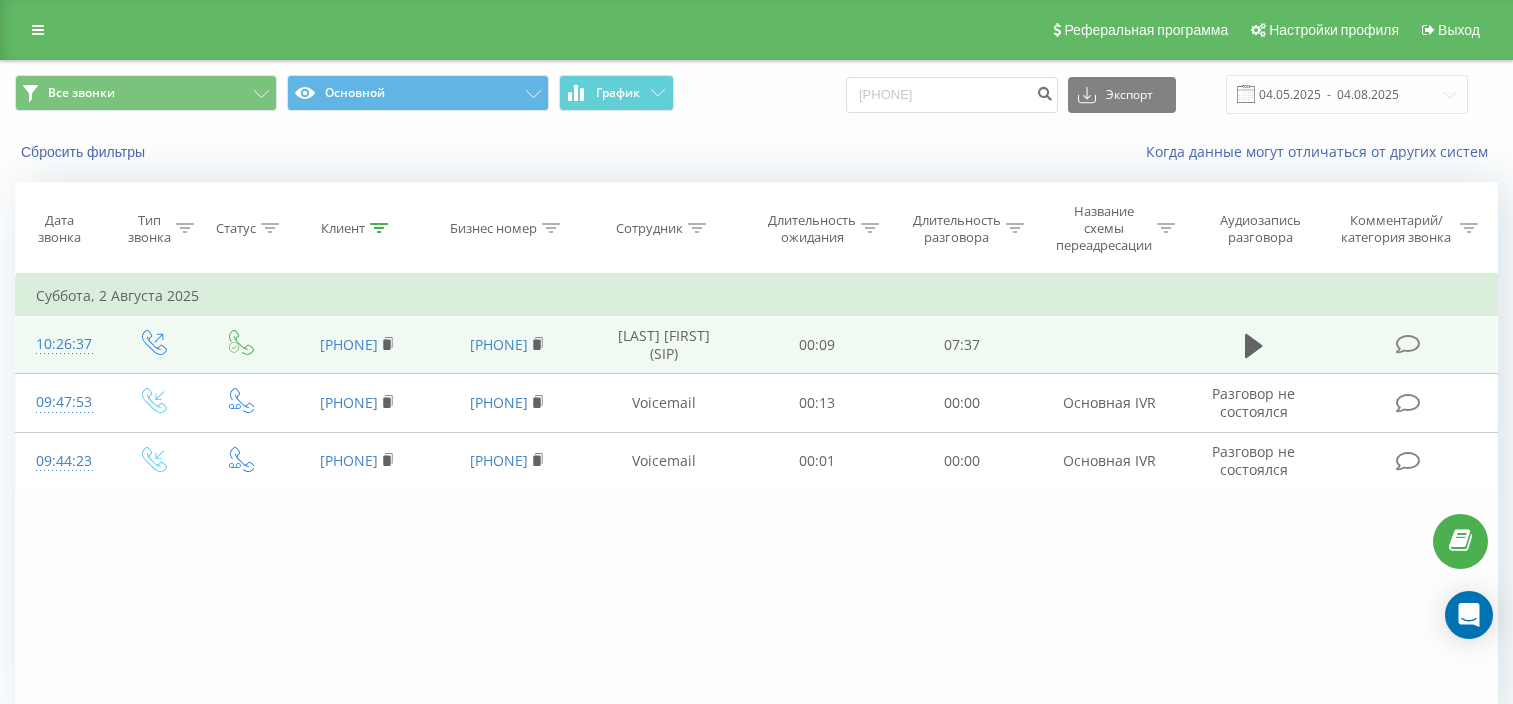 scroll, scrollTop: 0, scrollLeft: 0, axis: both 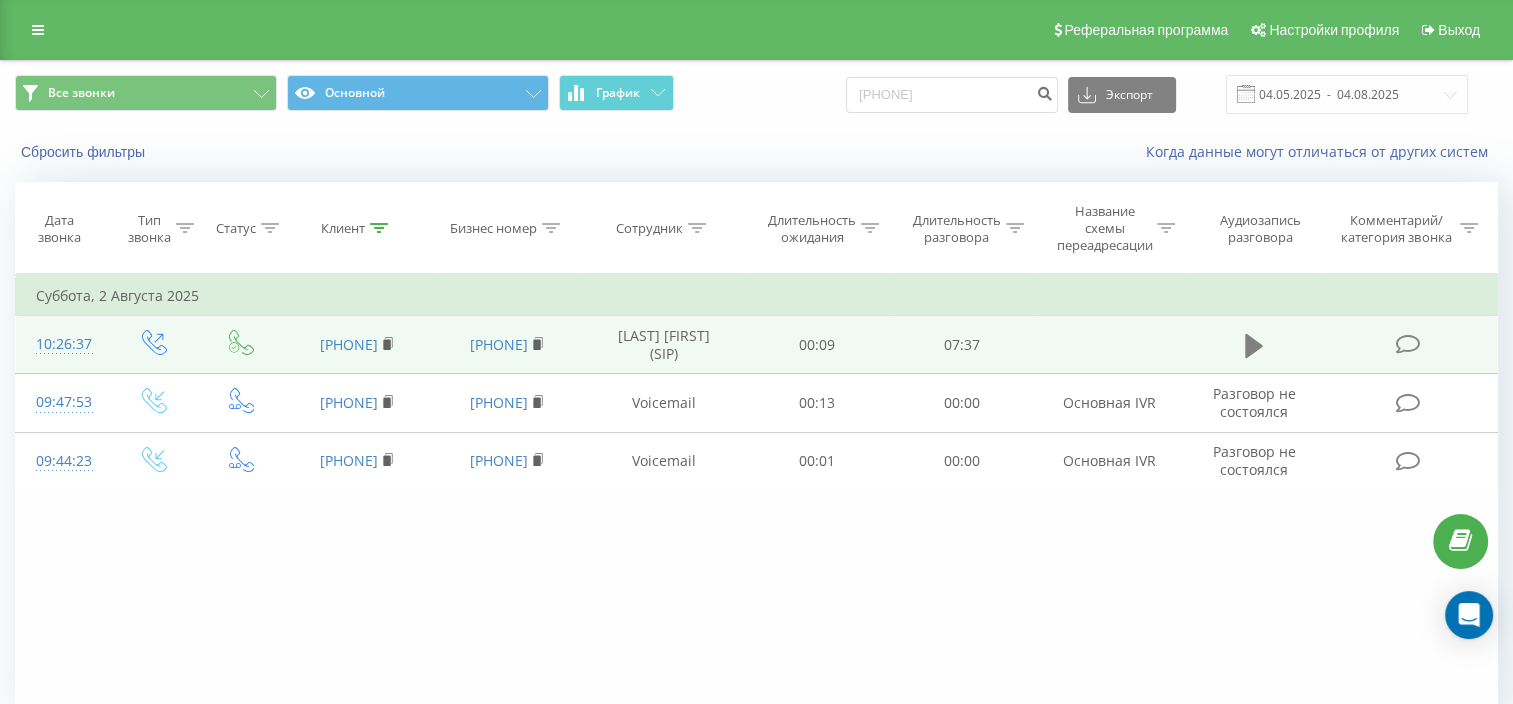 click 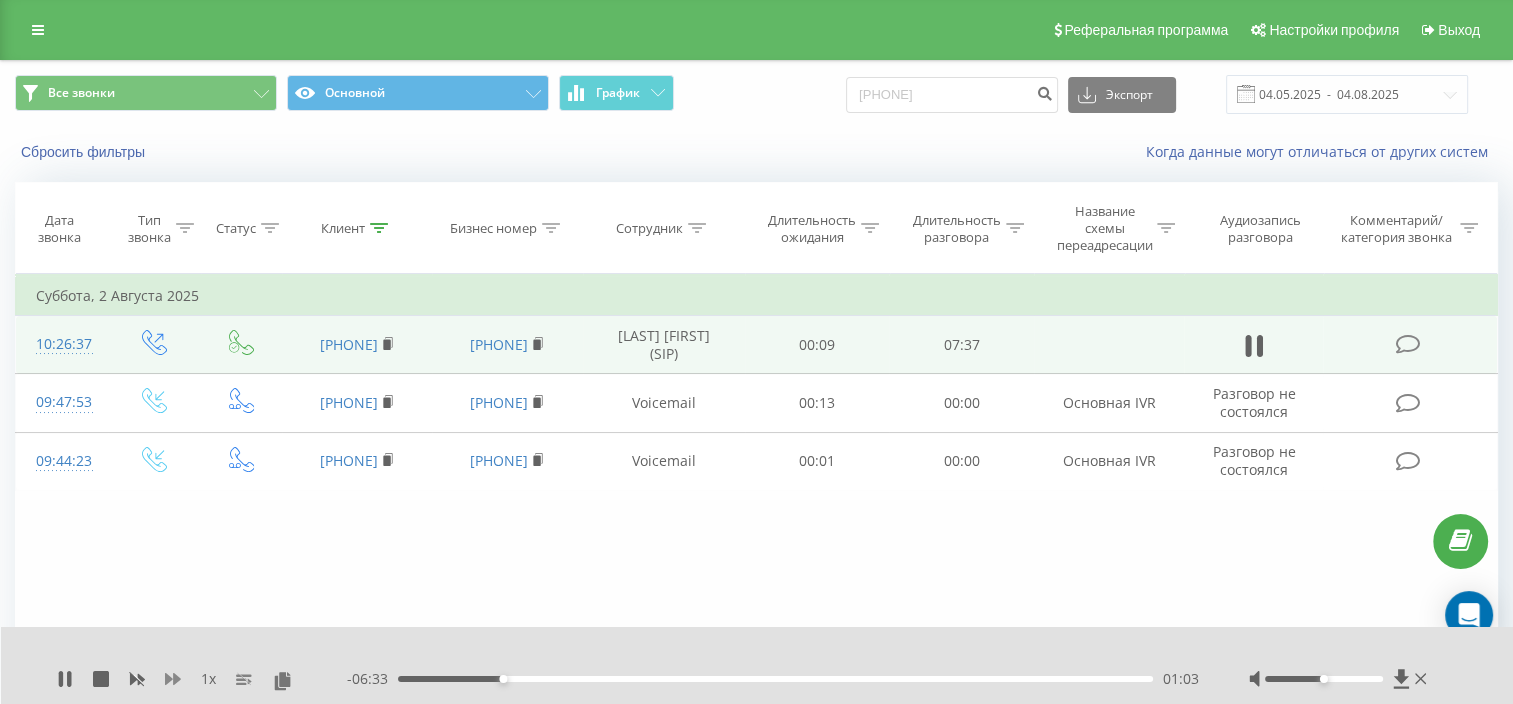 click 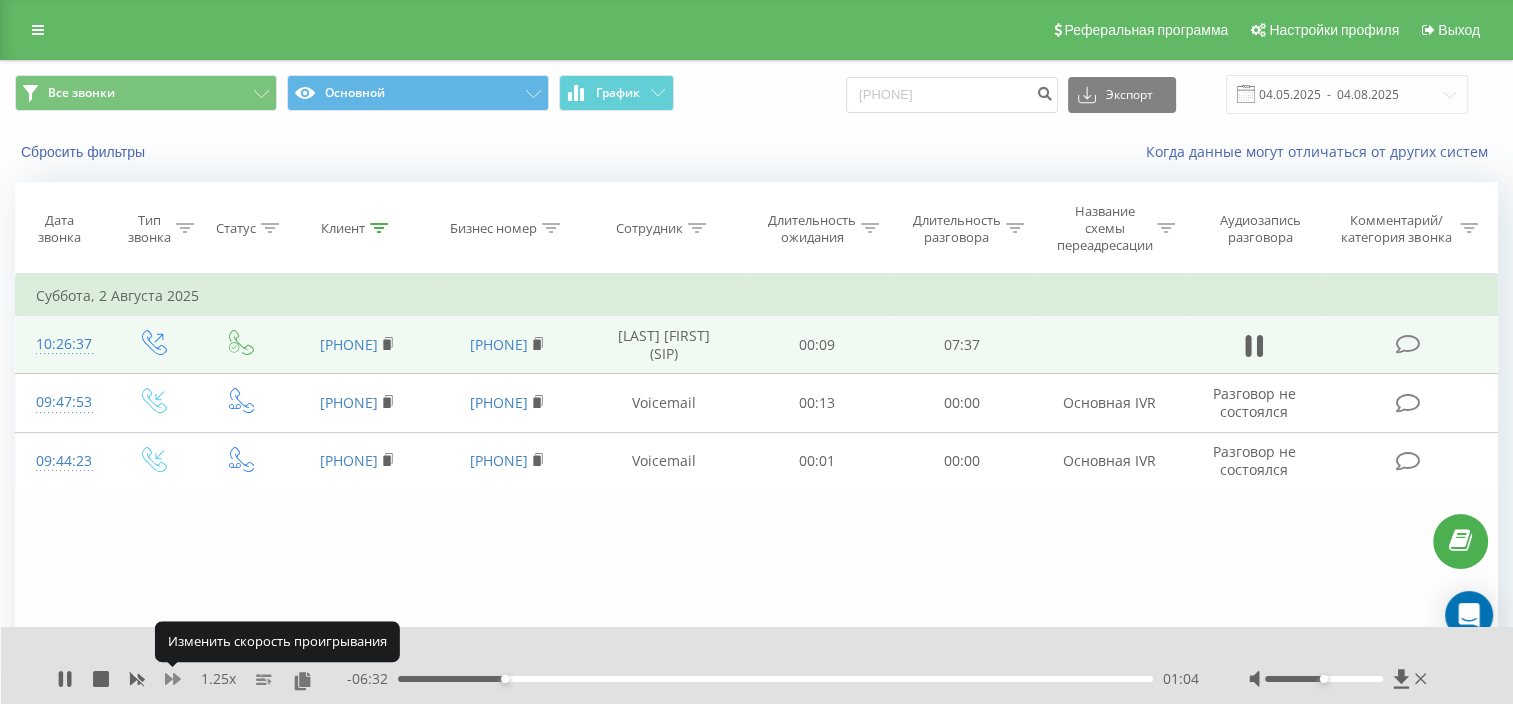 click 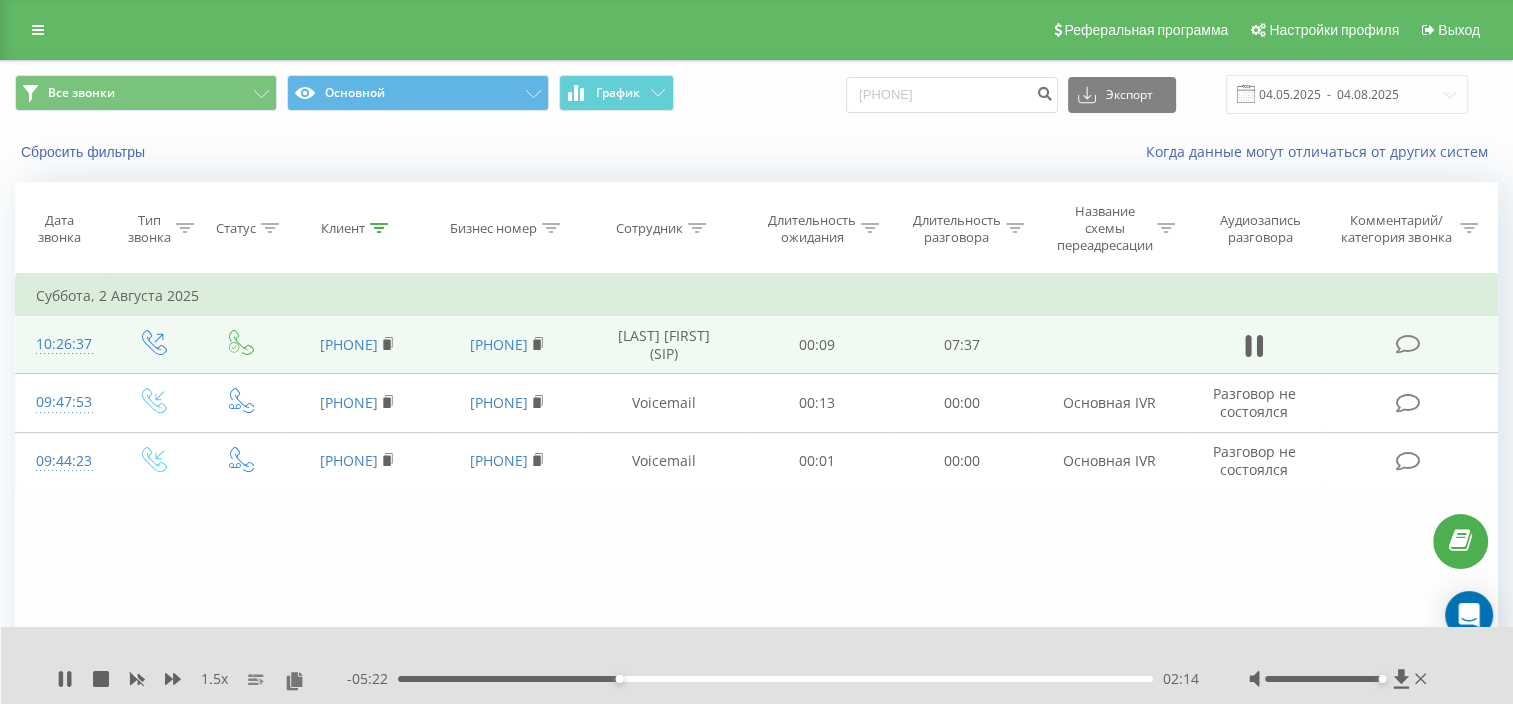 drag, startPoint x: 1320, startPoint y: 677, endPoint x: 1379, endPoint y: 674, distance: 59.07622 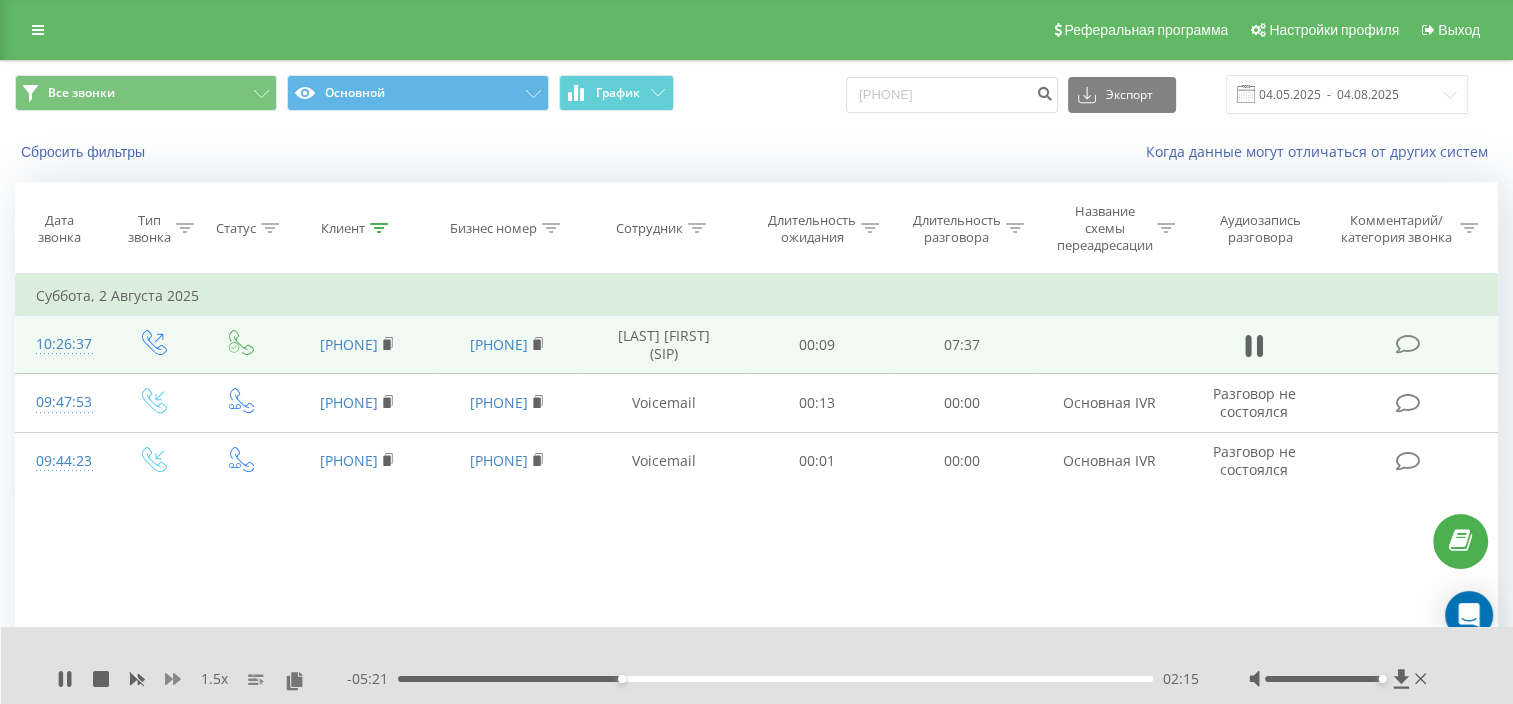 click 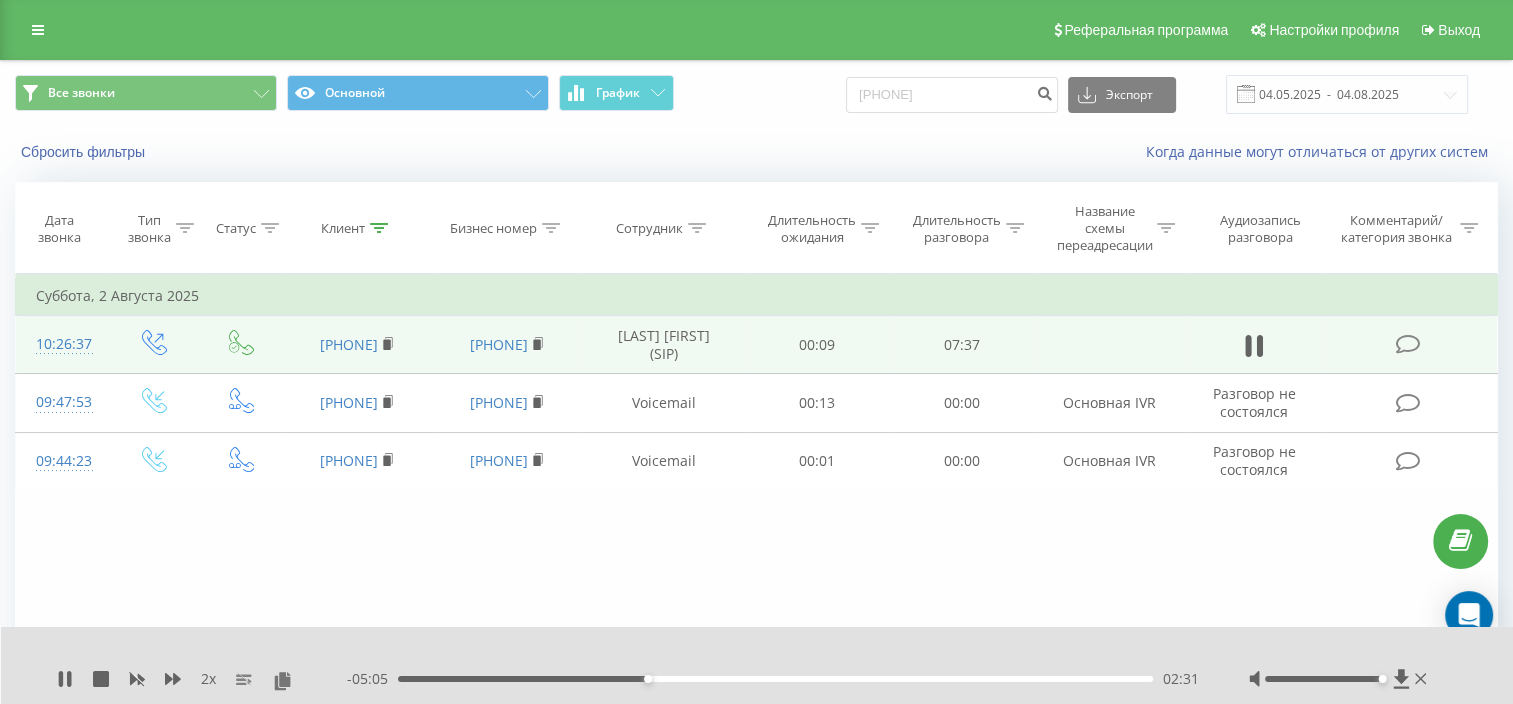 click at bounding box center (743, 653) 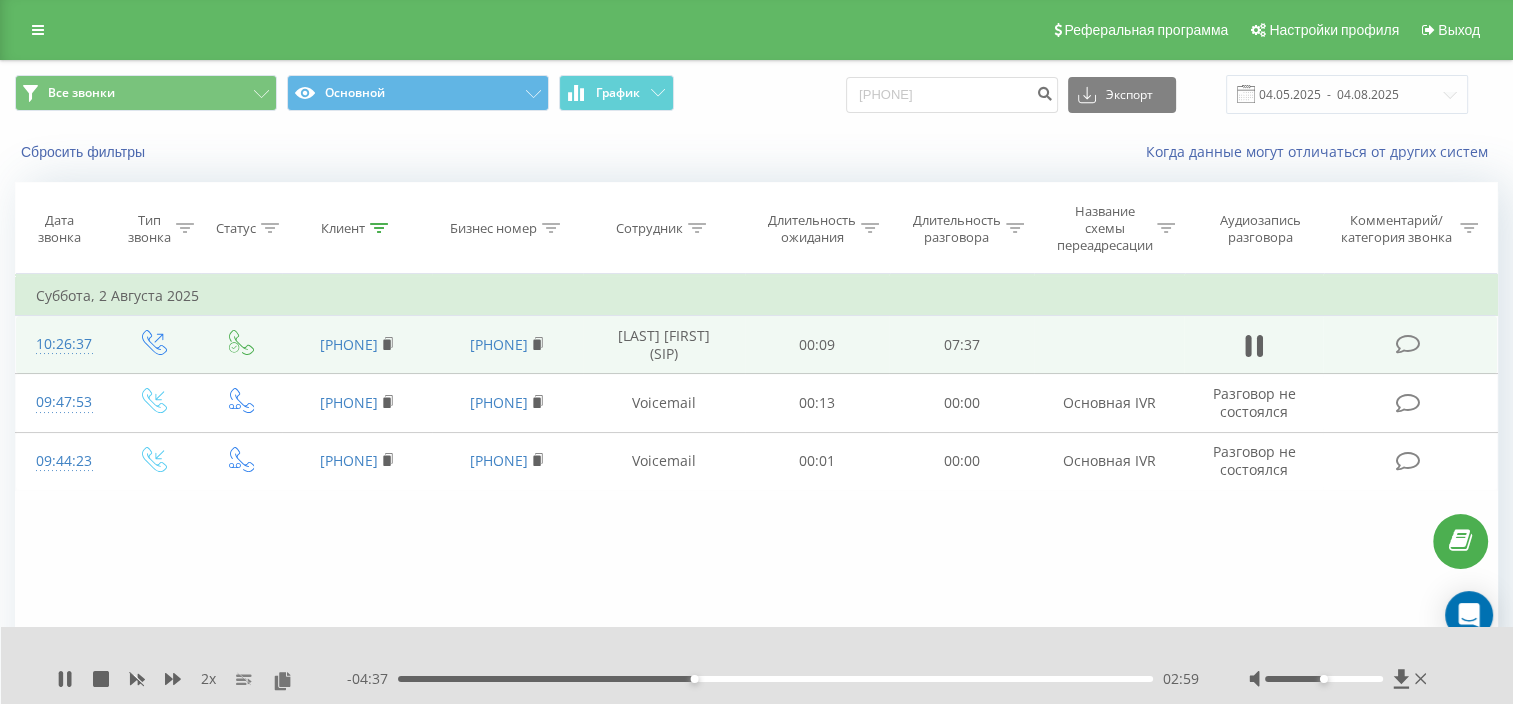 click at bounding box center [1324, 679] 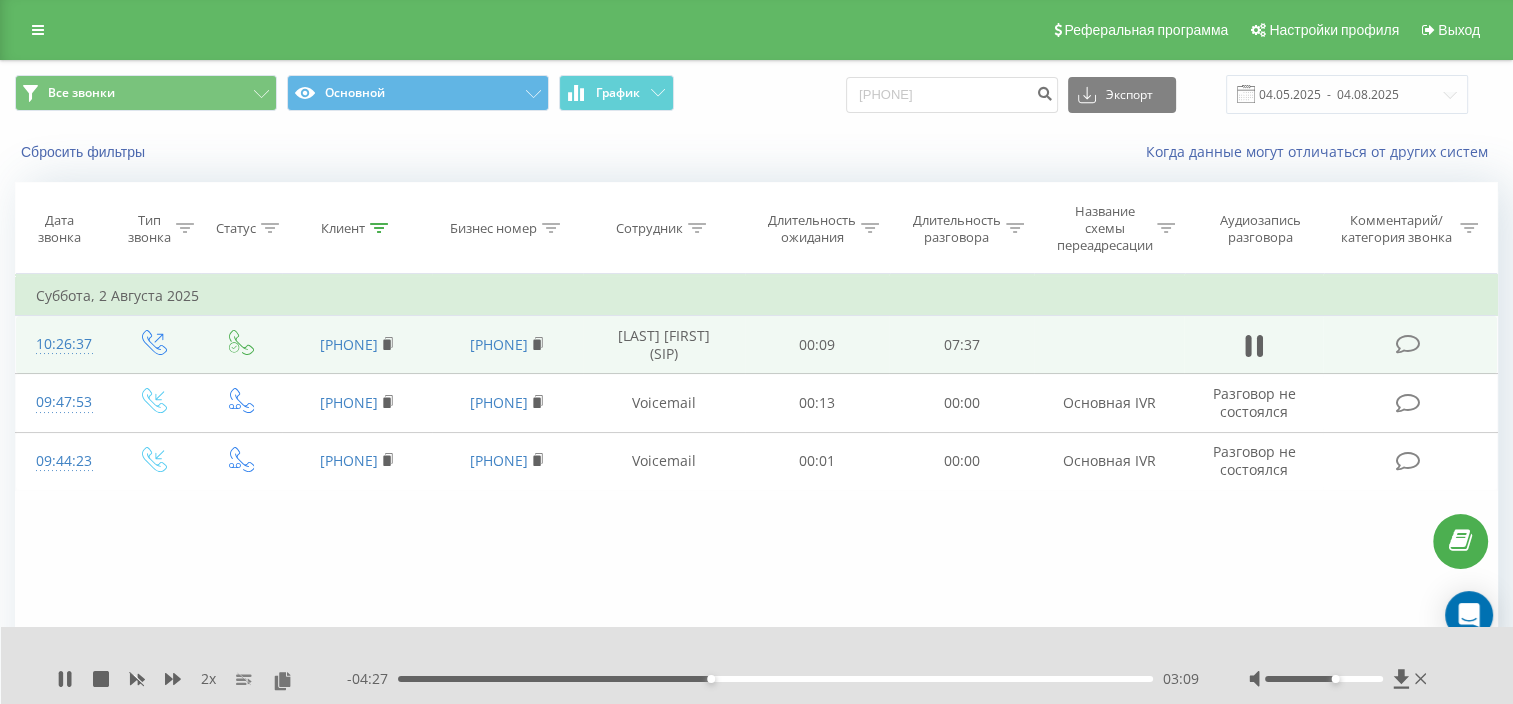 click at bounding box center (1324, 679) 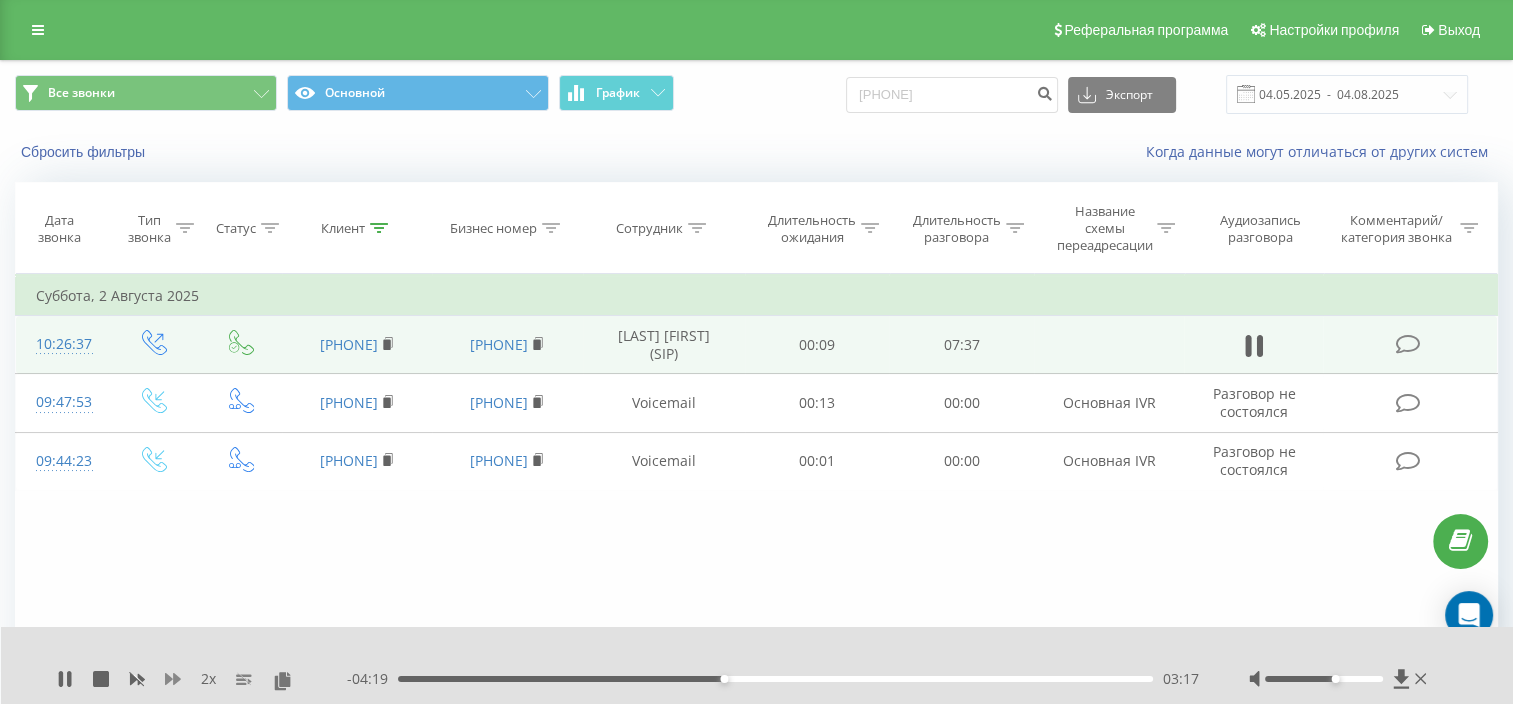 click 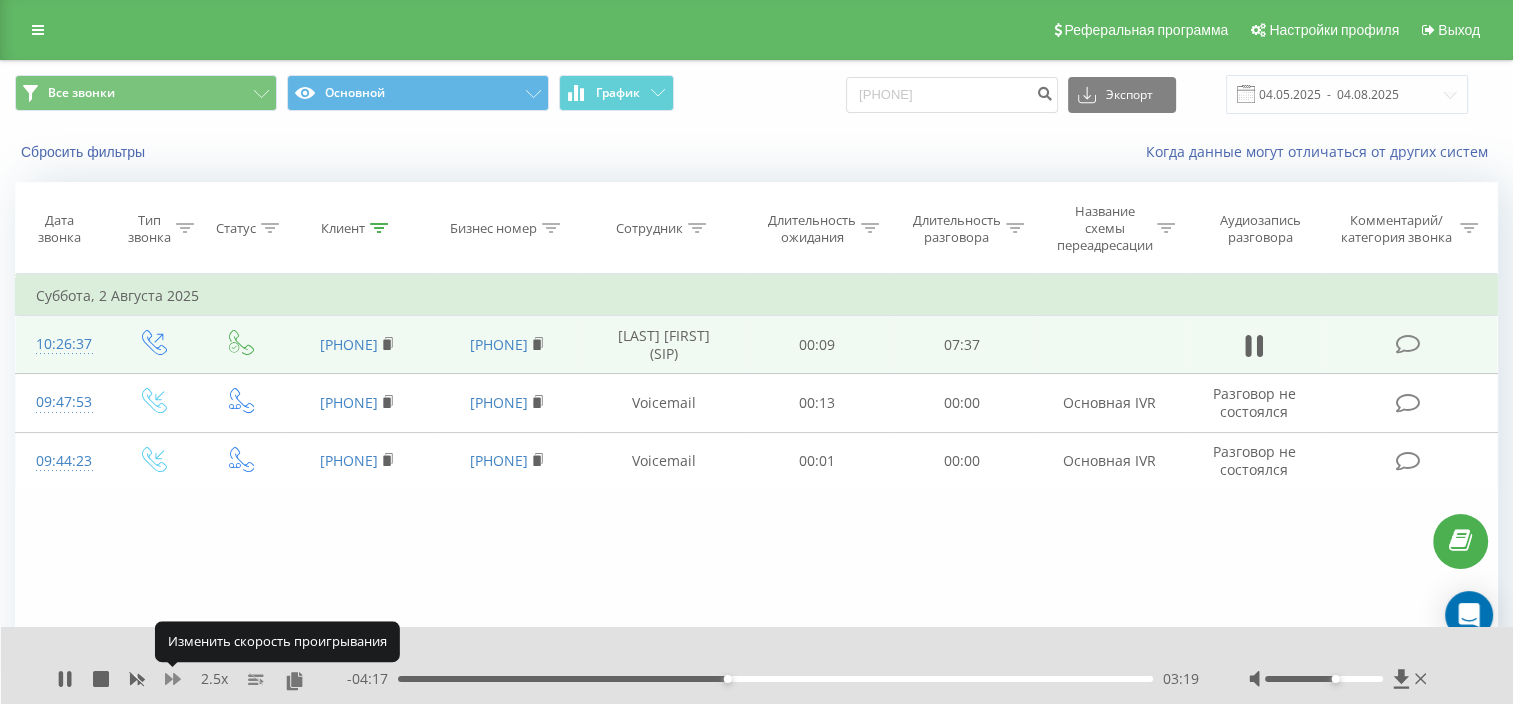click 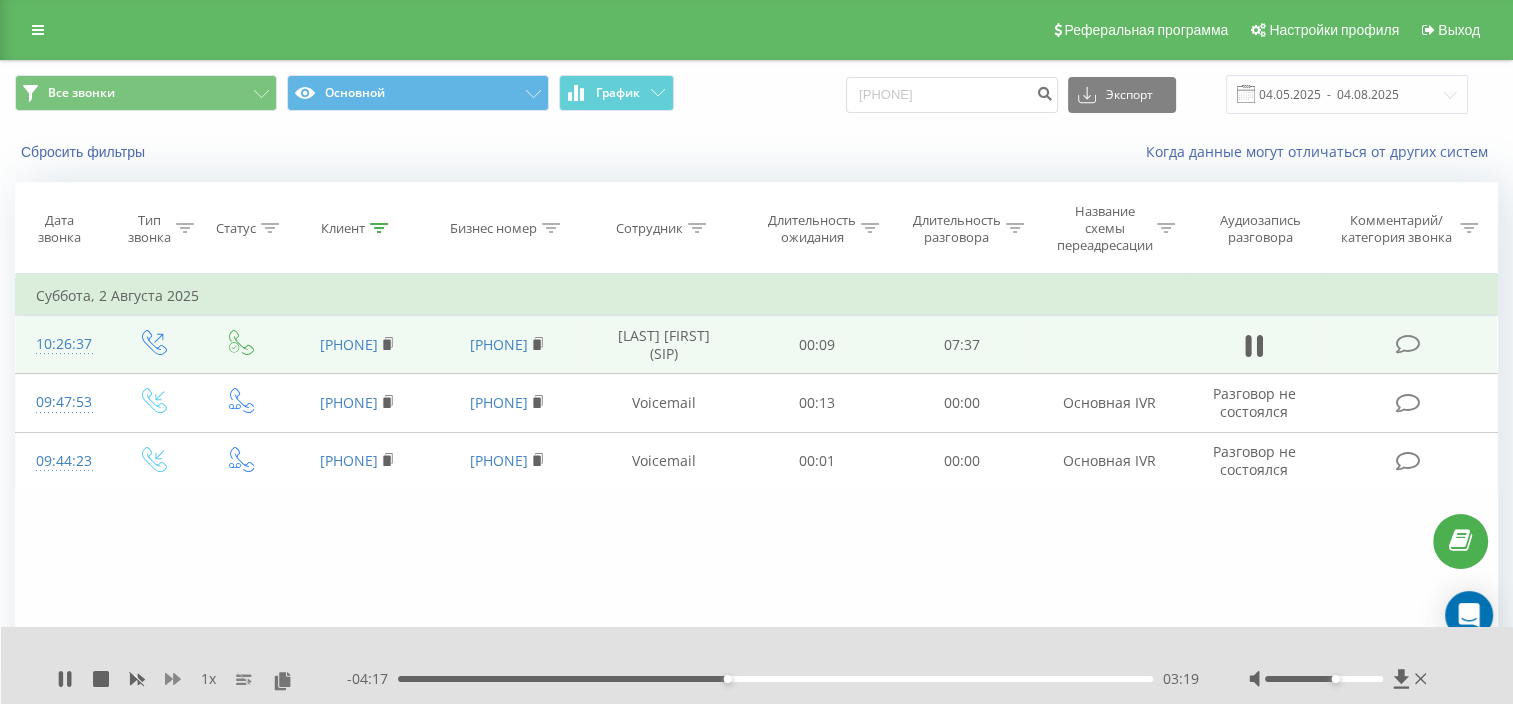 click 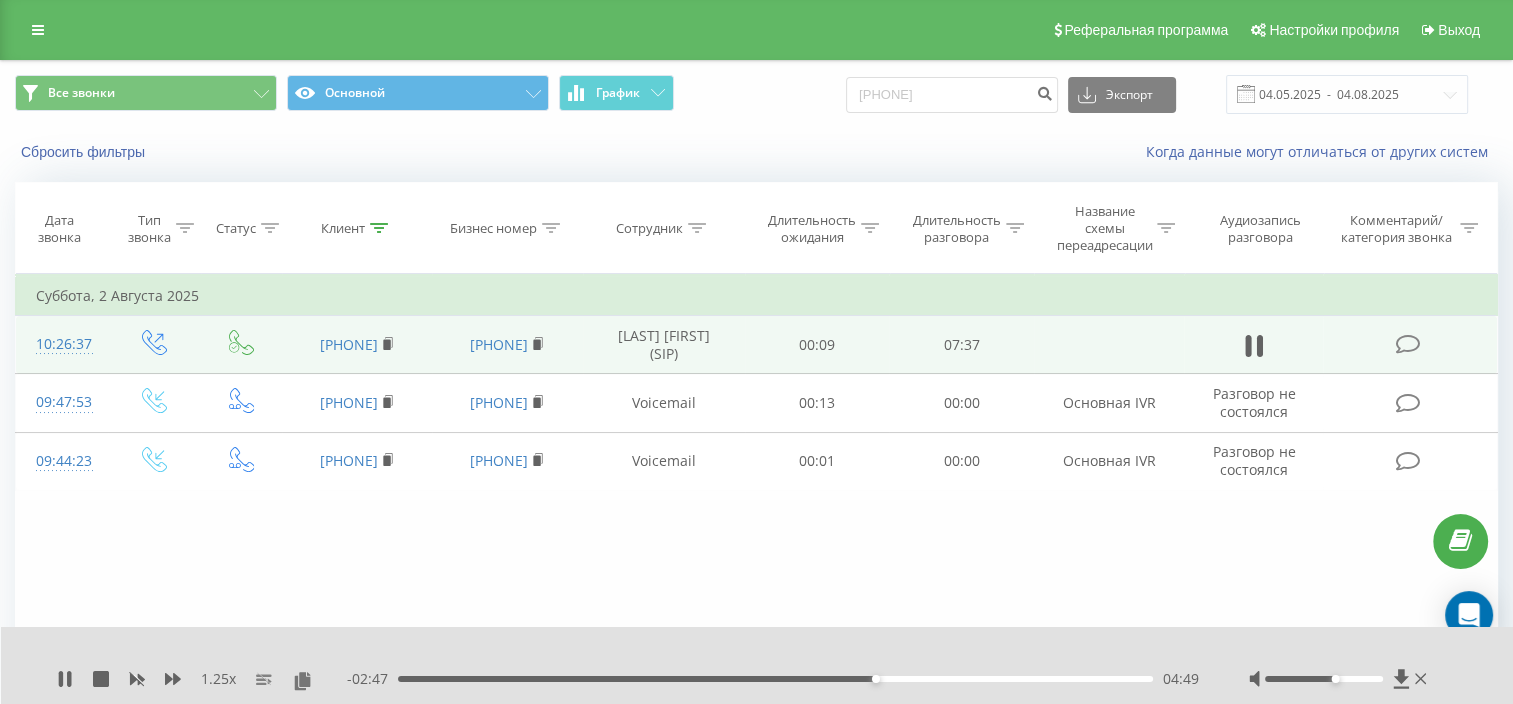 click on "- 02:47 04:49   04:49" at bounding box center [773, 679] 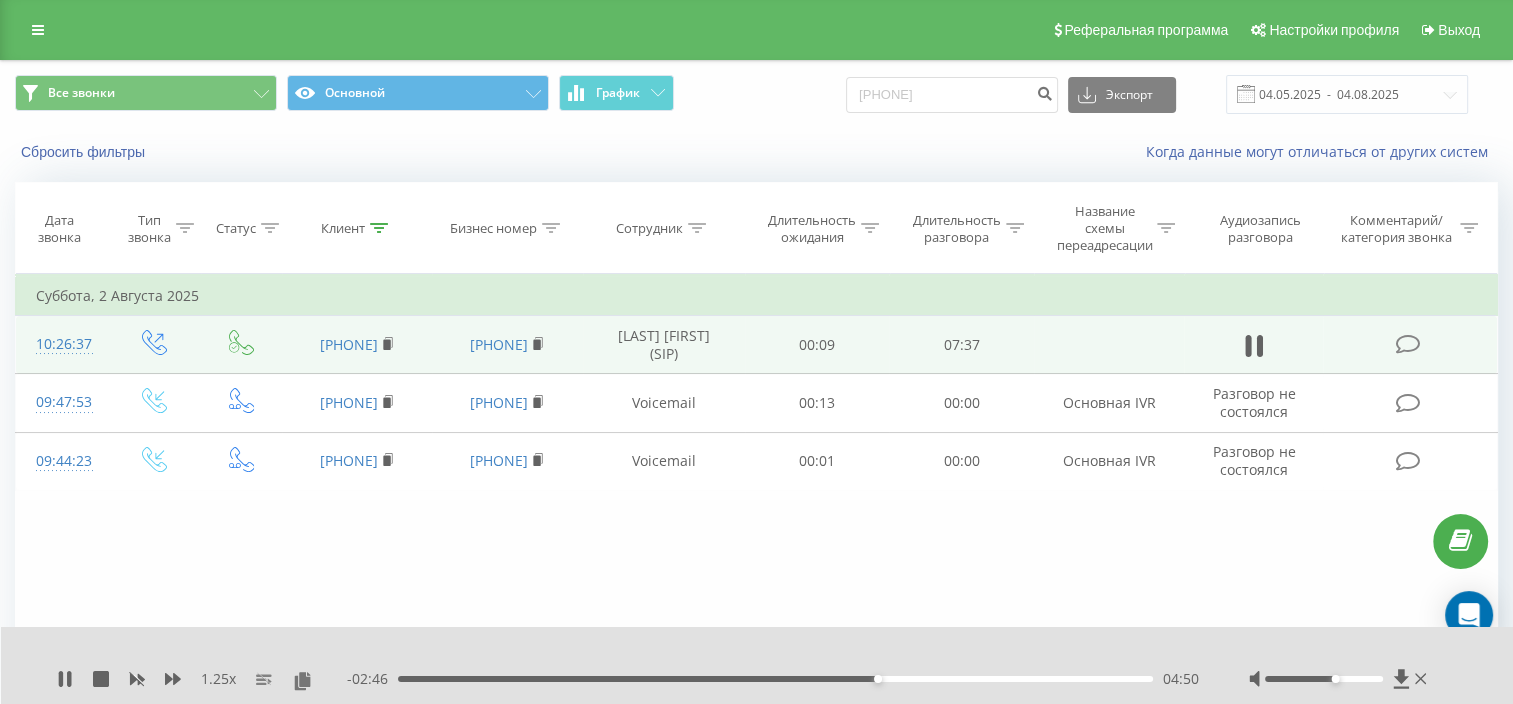 click on "04:50" at bounding box center [775, 679] 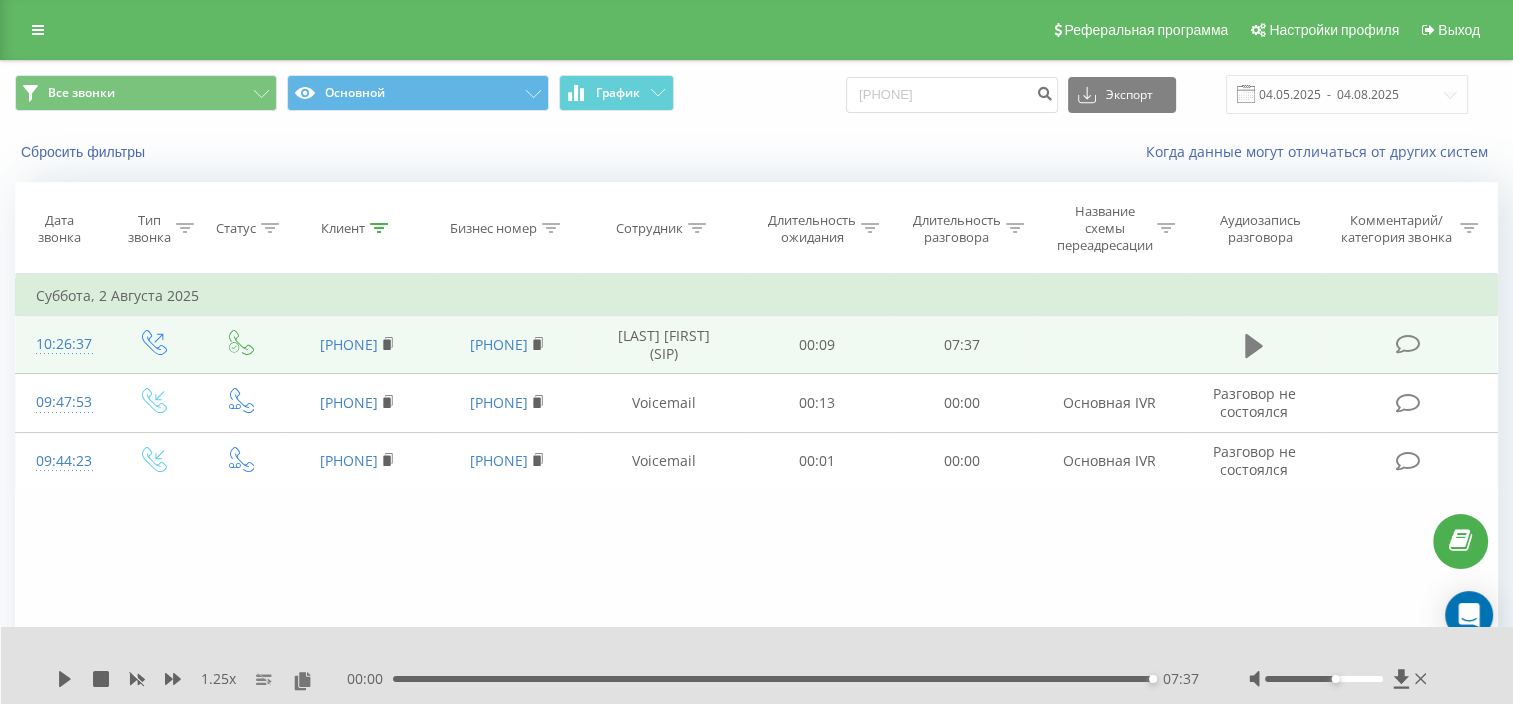 click 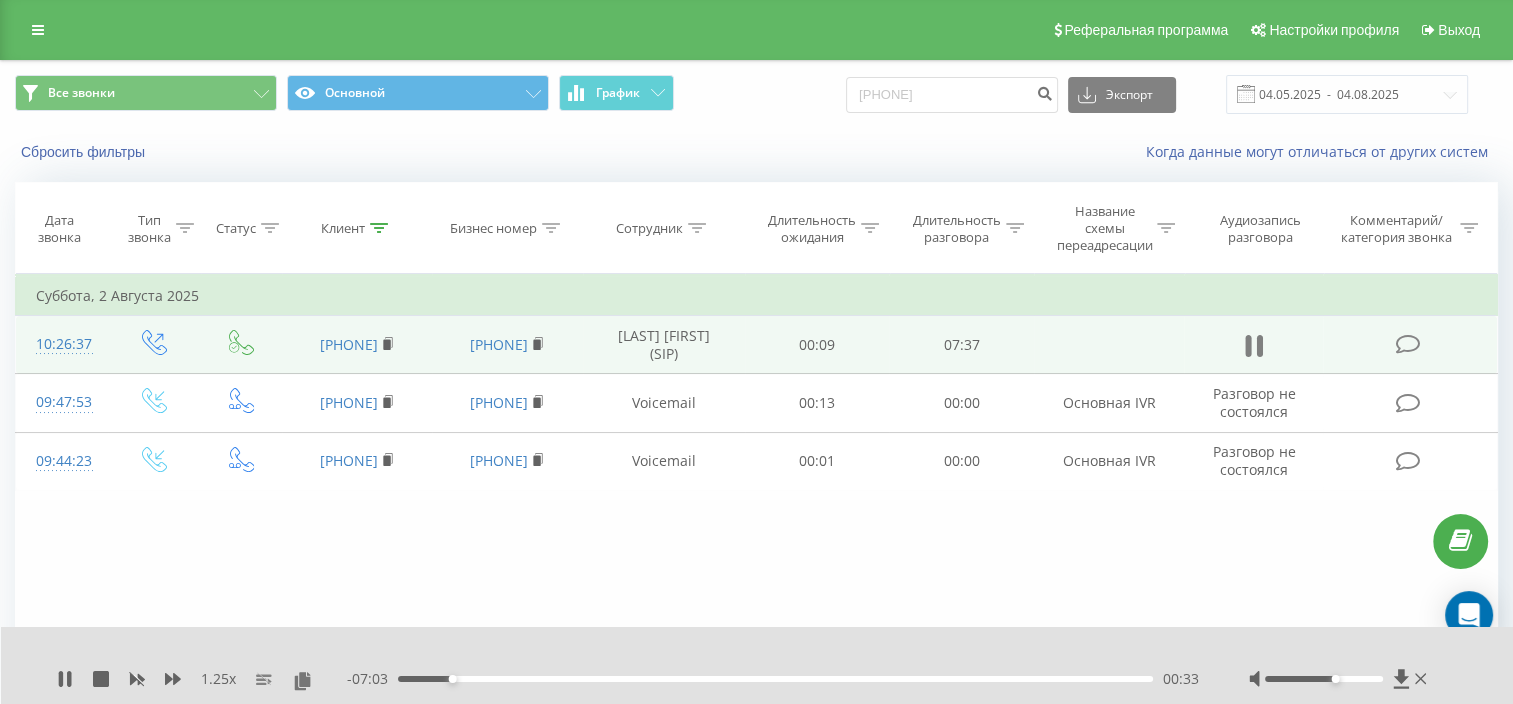 click 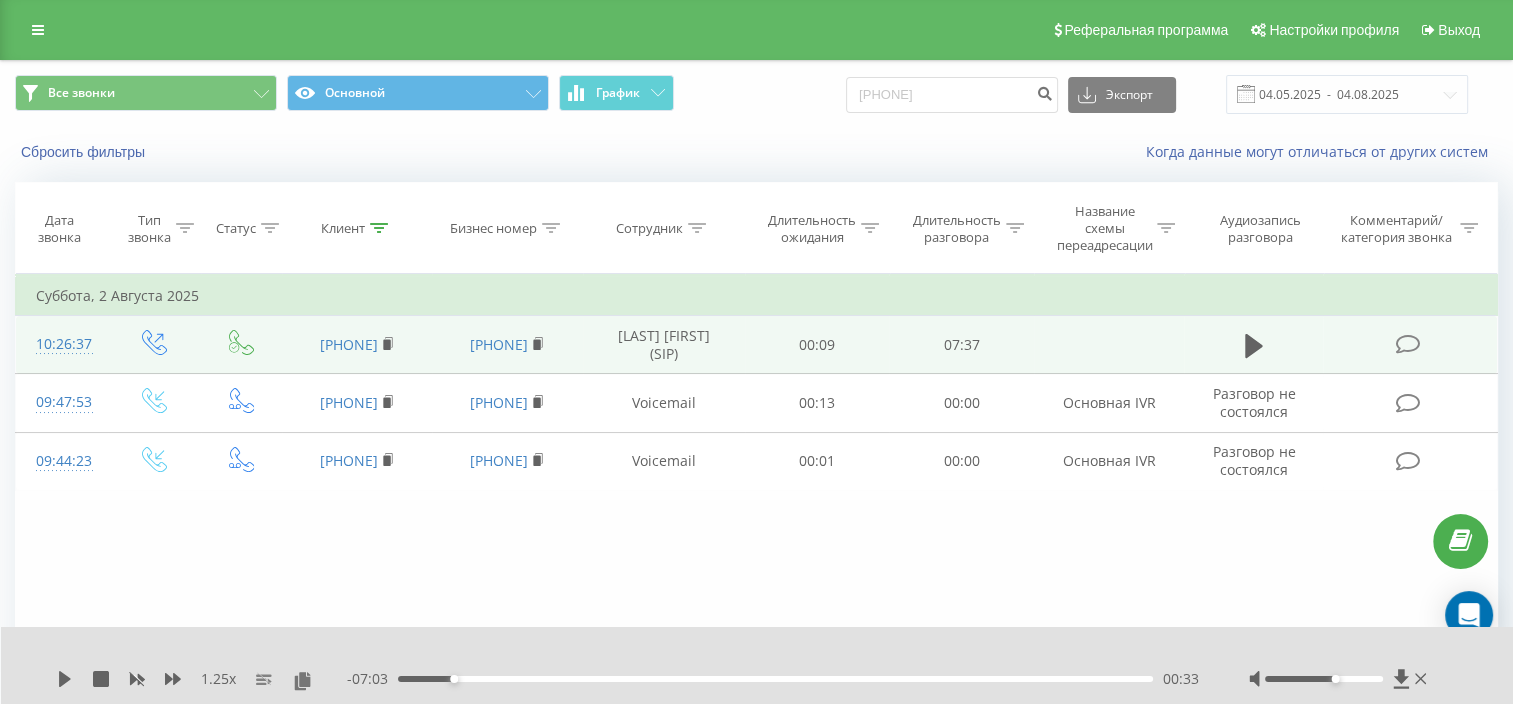 click on "Фильтровать по условию Равно Введите значение Отмена OK Фильтровать по условию Равно Введите значение Отмена OK Фильтровать по условию Содержит Отмена OK Фильтровать по условию Содержит Отмена OK Фильтровать по условию Содержит Отмена OK Фильтровать по условию Равно Отмена OK Фильтровать по условию Равно Отмена OK Фильтровать по условию Содержит Отмена OK Фильтровать по условию Равно Введите значение Отмена OK Суббота, 2 Августа 2025 10:26:37 [PHONE] [PHONE] [LAST] [FIRST] (SIP) 00:09 07:37 09:47:53 [PHONE] [PHONE] Voicemail 00:13 00:00 Основная IVR Разговор не состоялся 09:44:23 Voicemail" at bounding box center [756, 499] 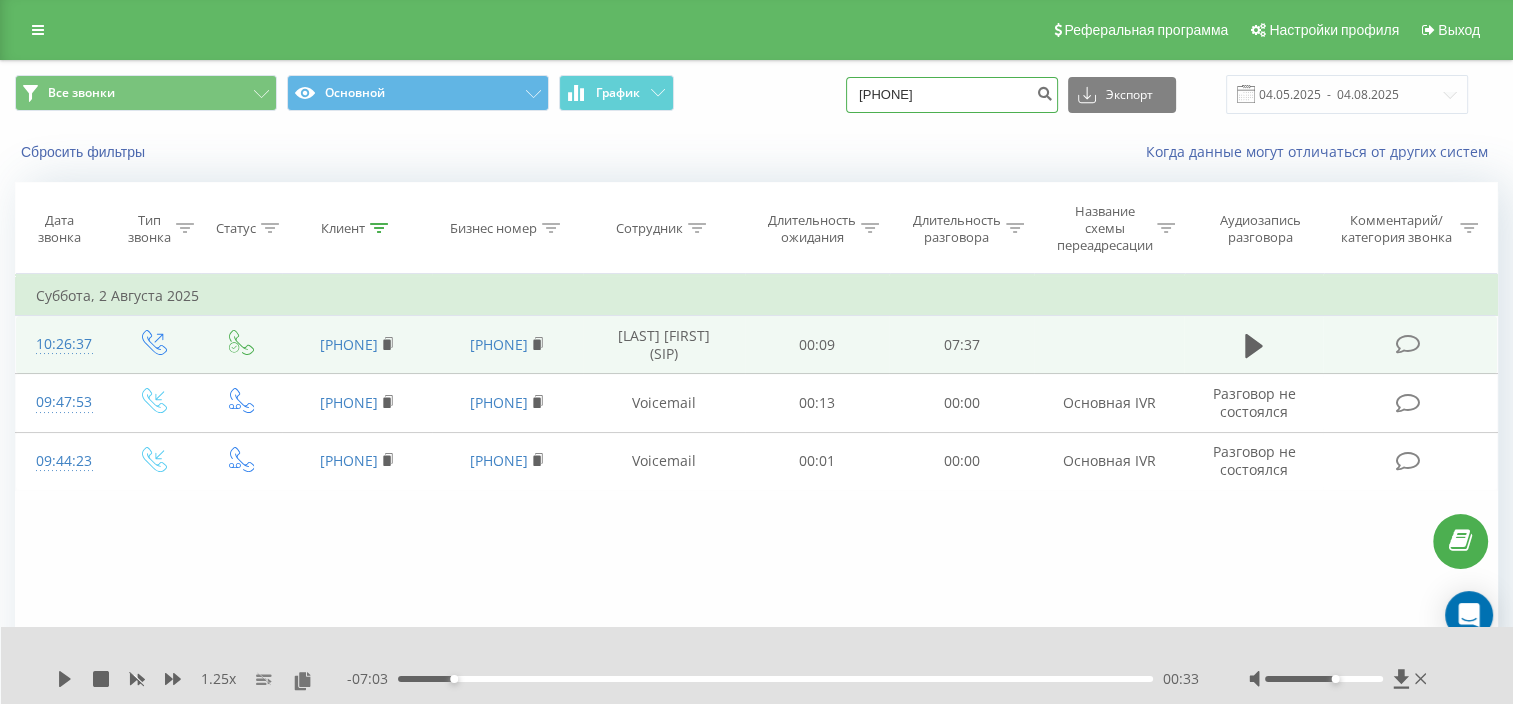 drag, startPoint x: 928, startPoint y: 102, endPoint x: 976, endPoint y: 93, distance: 48.83646 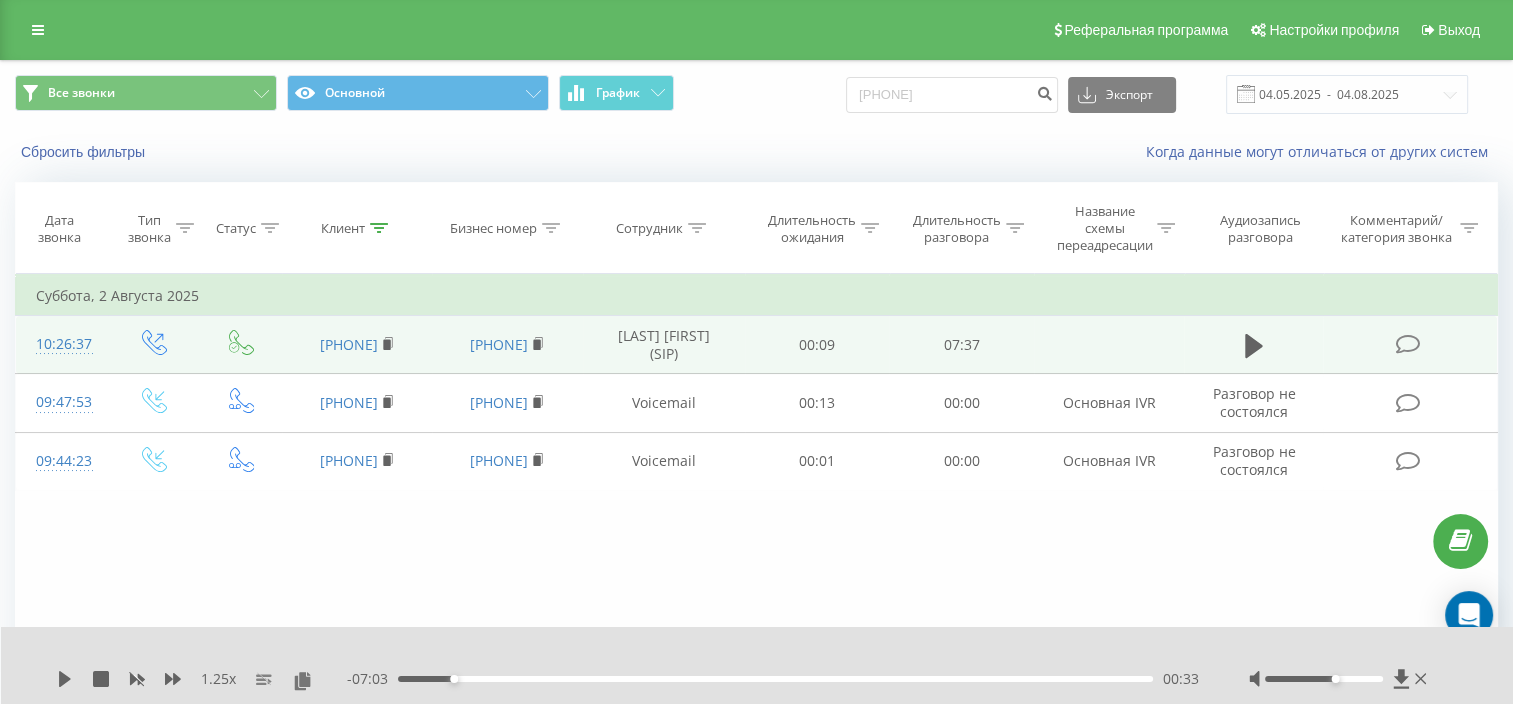 click on "Когда данные могут отличаться от других систем" at bounding box center (1040, 152) 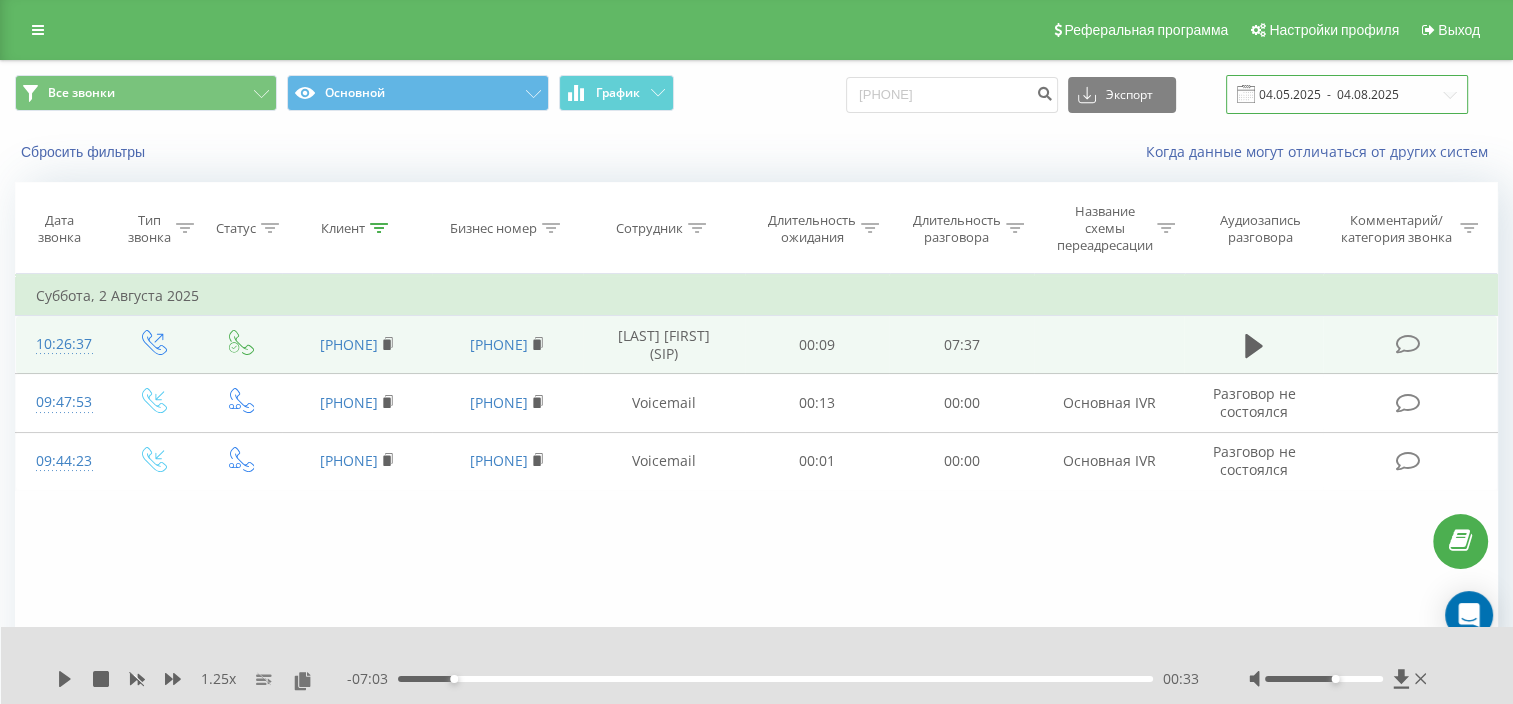 click on "04.05.2025  -  04.08.2025" at bounding box center (1347, 94) 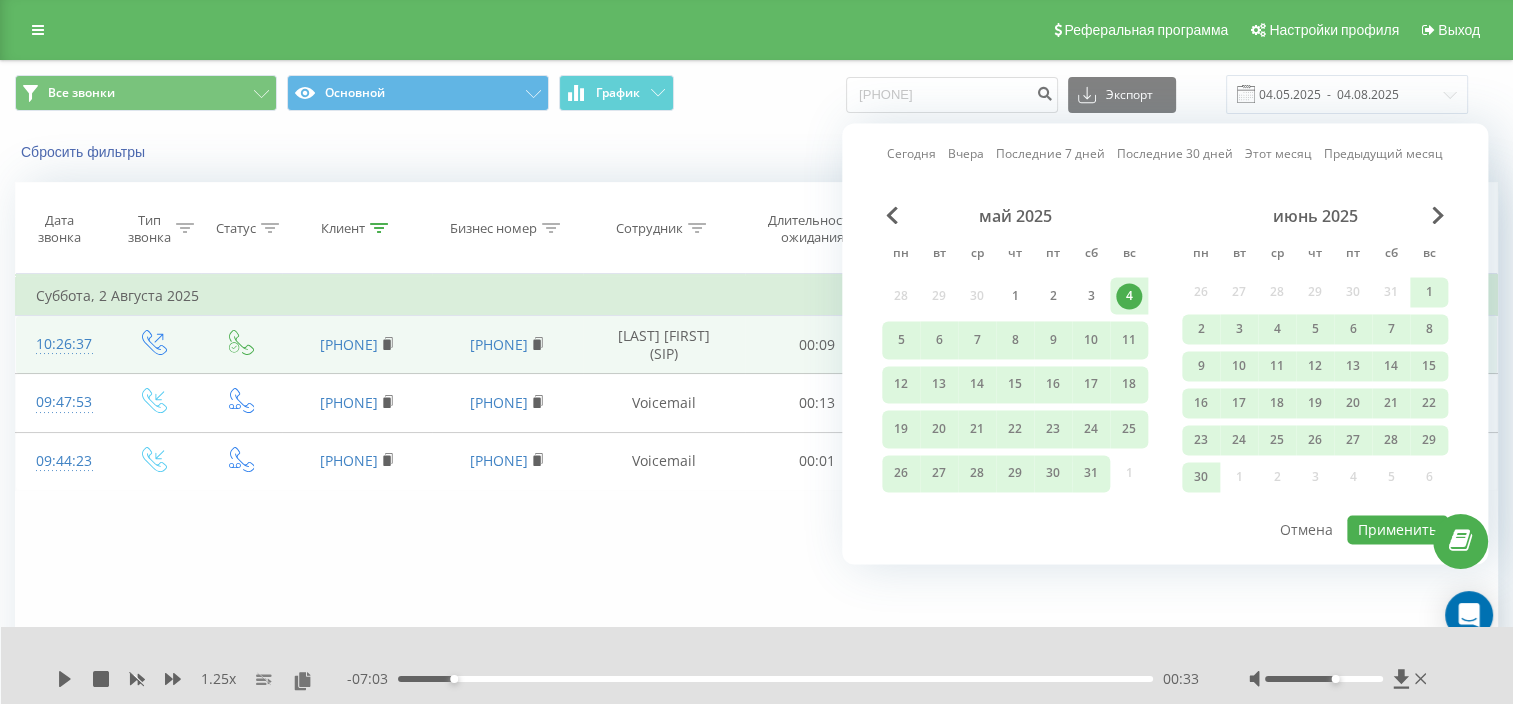 click on "Сегодня" at bounding box center (911, 154) 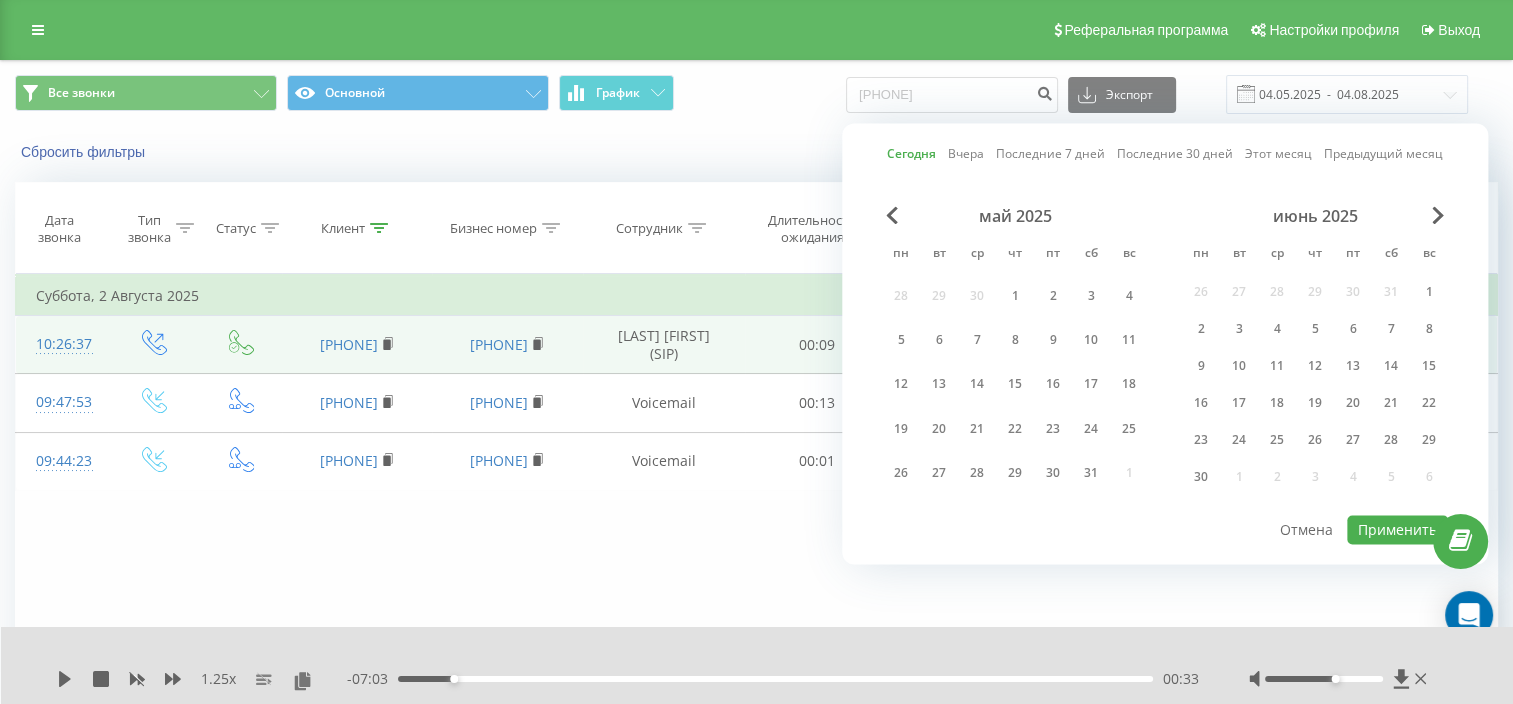 click on "Вчера" at bounding box center [966, 154] 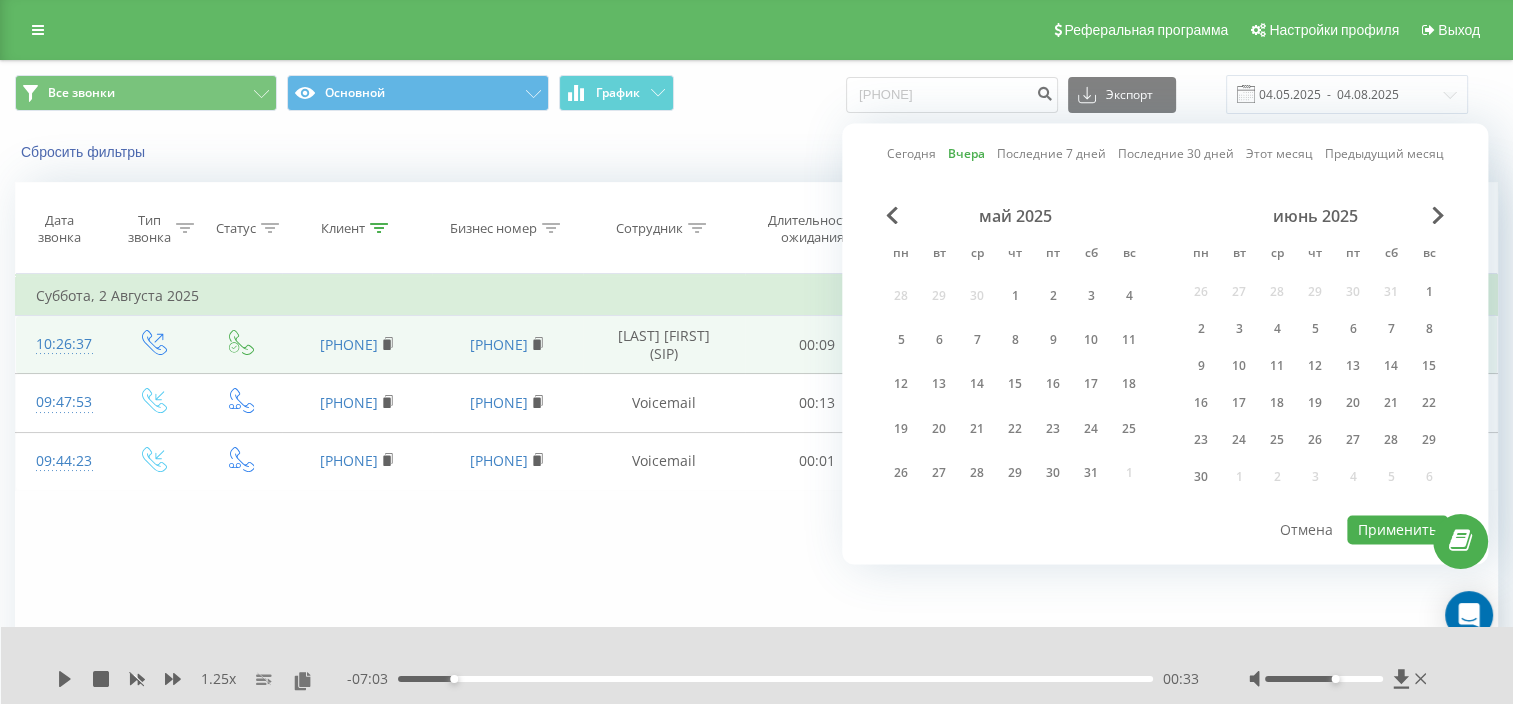 click on "июнь 2025" at bounding box center (1315, 216) 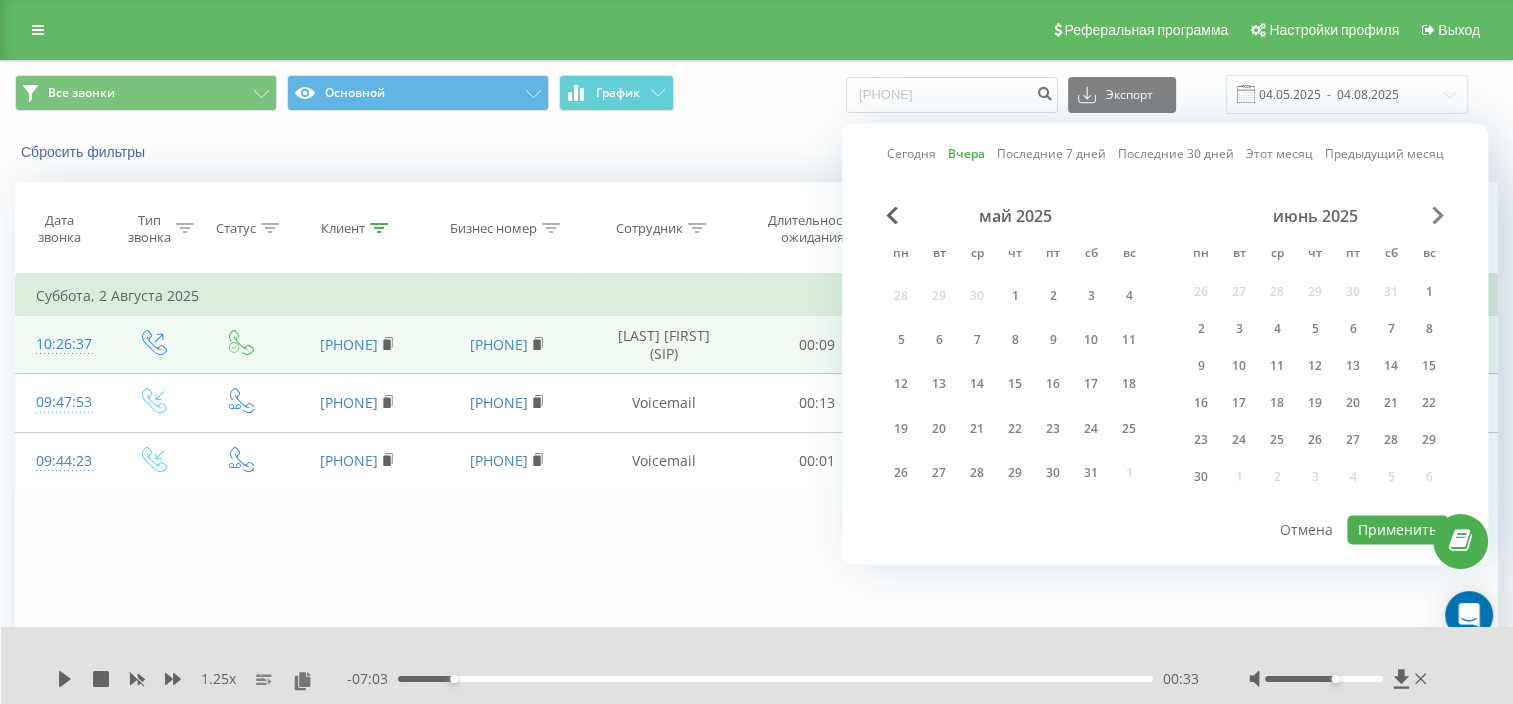 click at bounding box center [1438, 215] 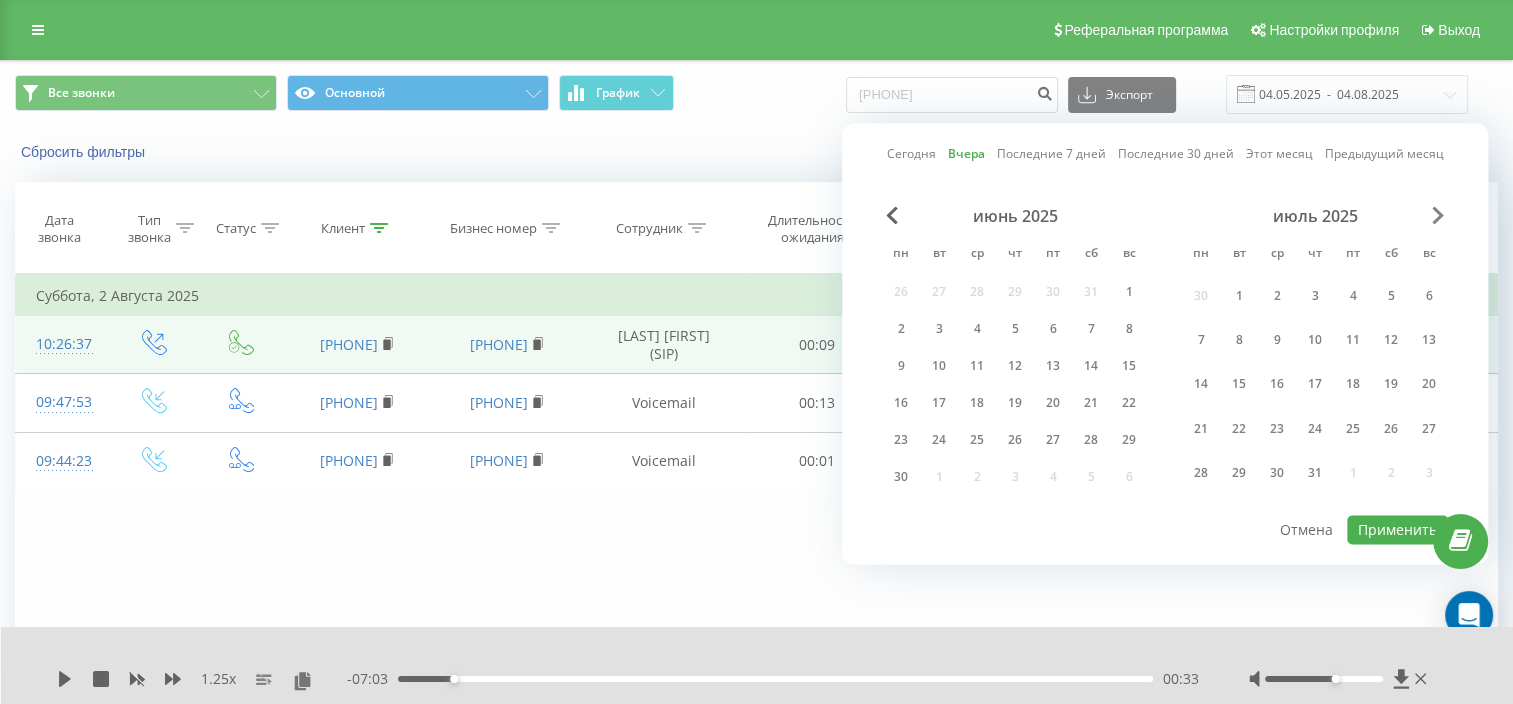 click at bounding box center [1438, 215] 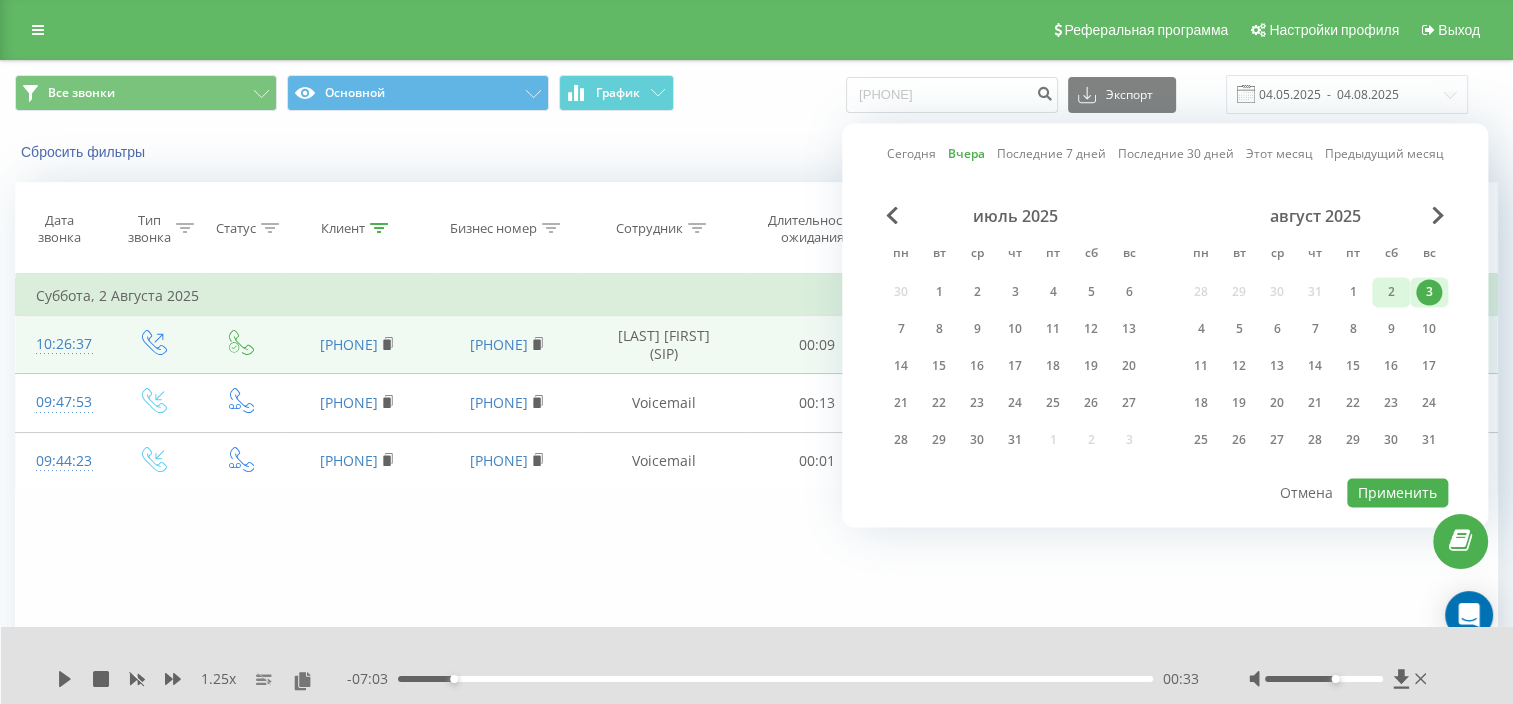 click on "2" at bounding box center (1391, 292) 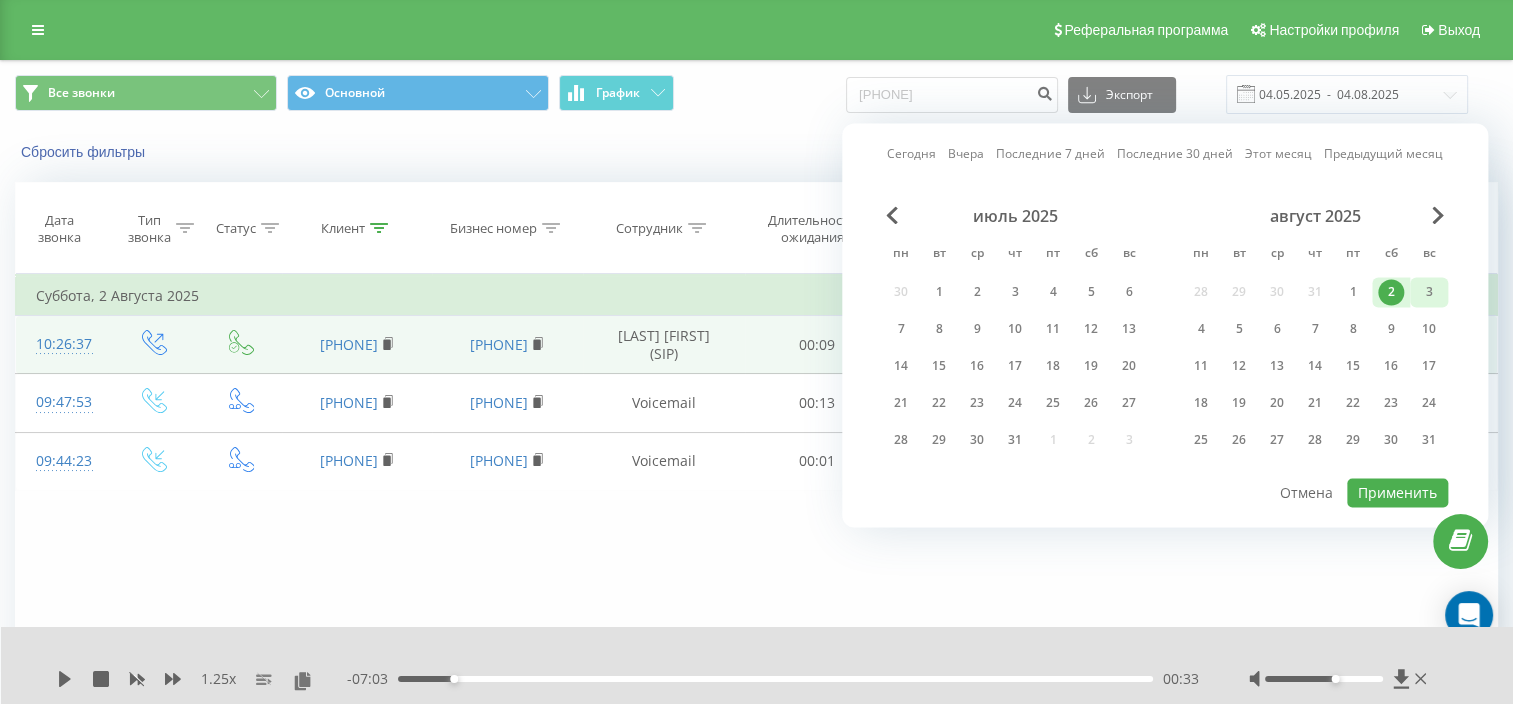 click on "3" at bounding box center [1429, 292] 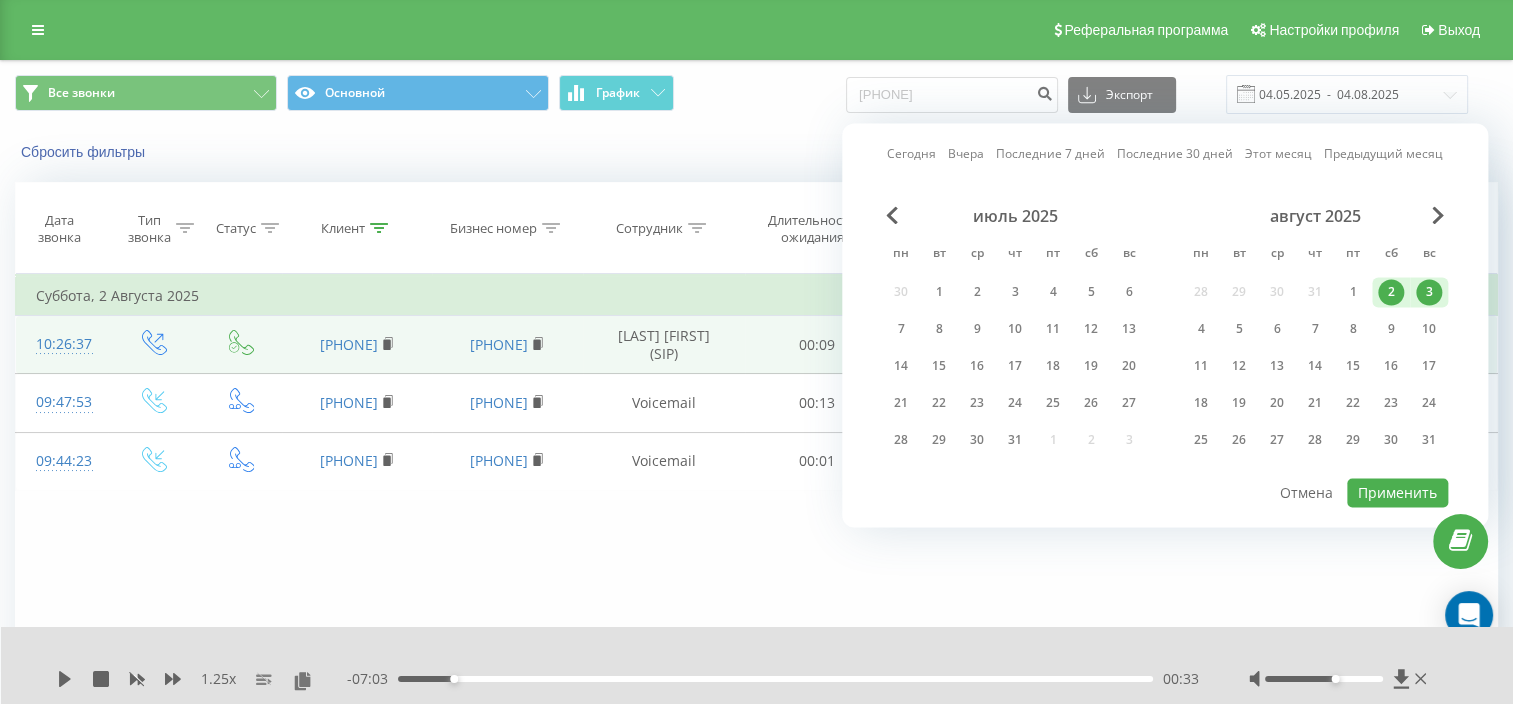 click on "2" at bounding box center [1391, 292] 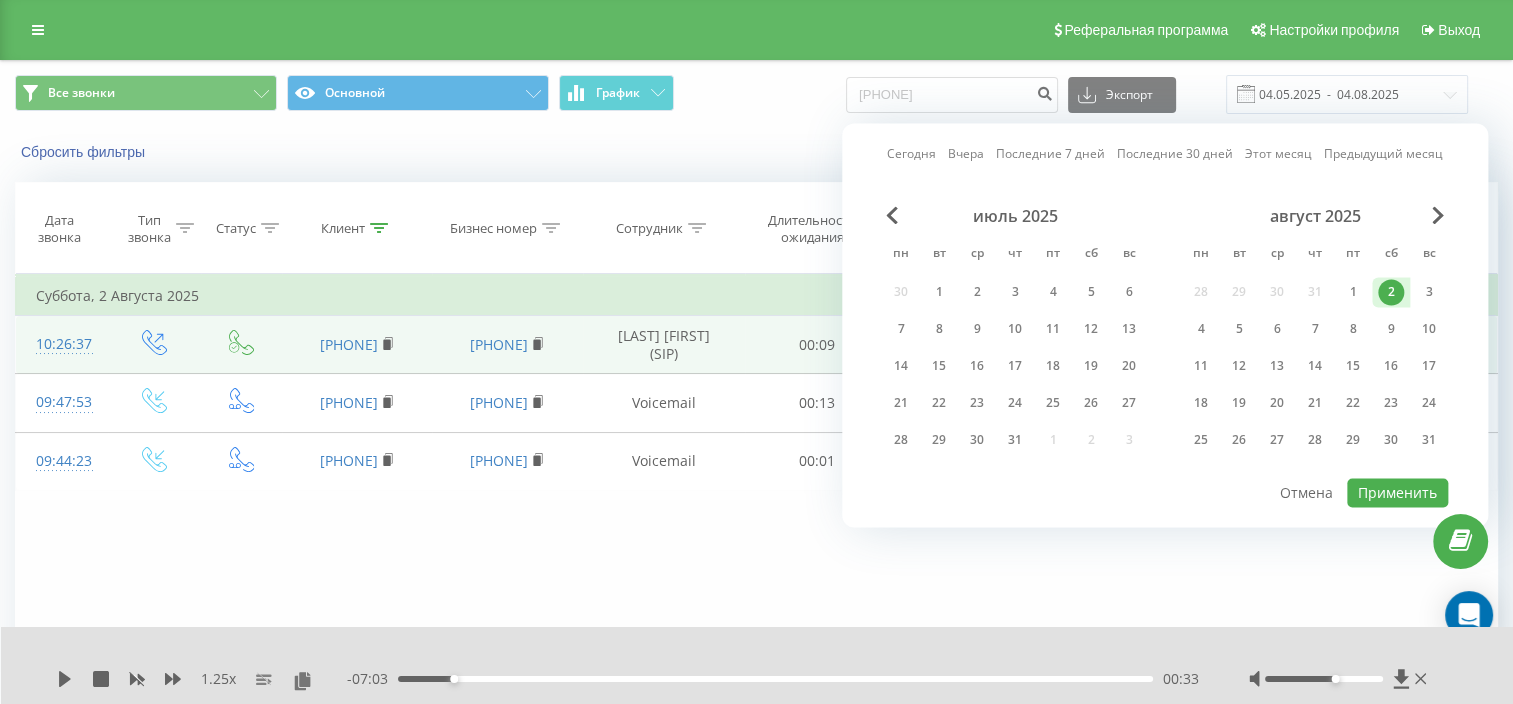 click on "2" at bounding box center [1391, 292] 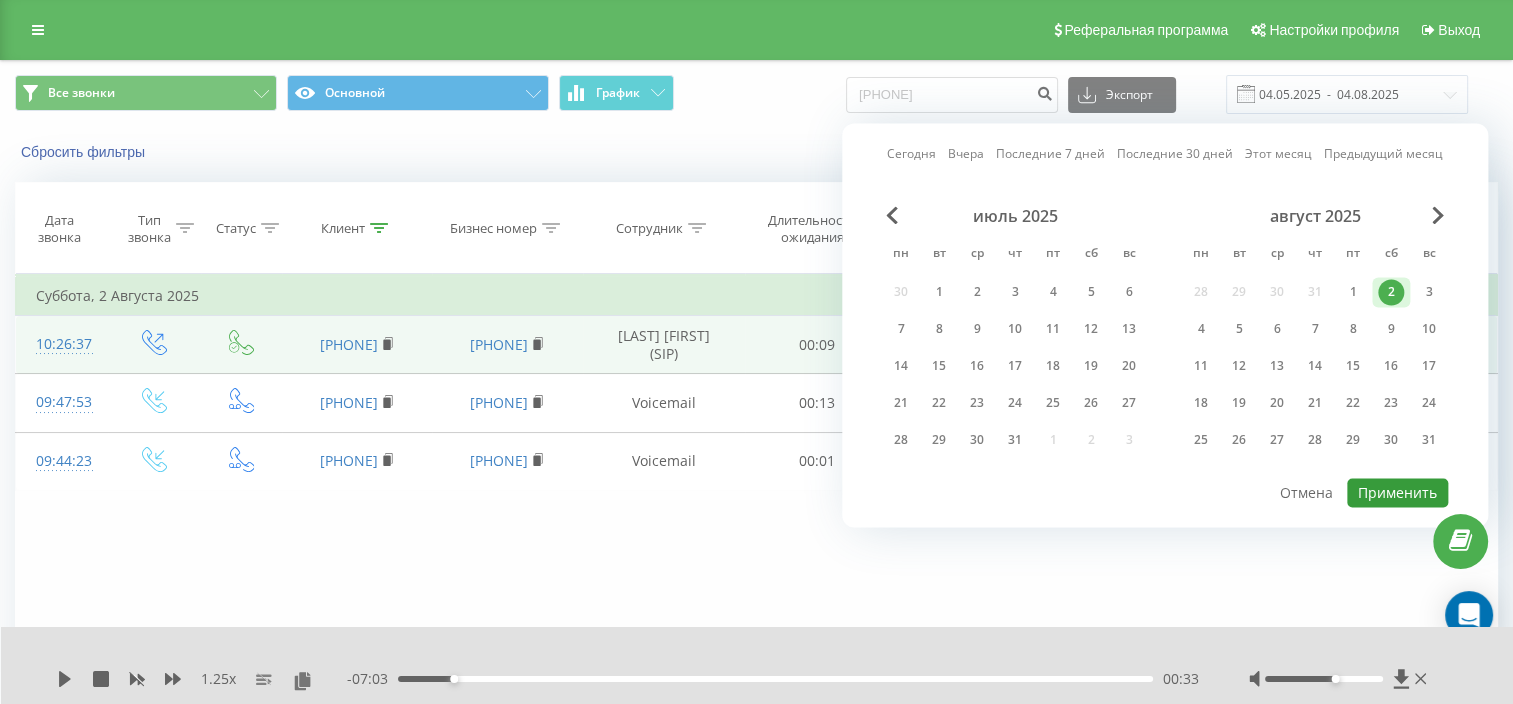 click on "Применить" at bounding box center (1397, 492) 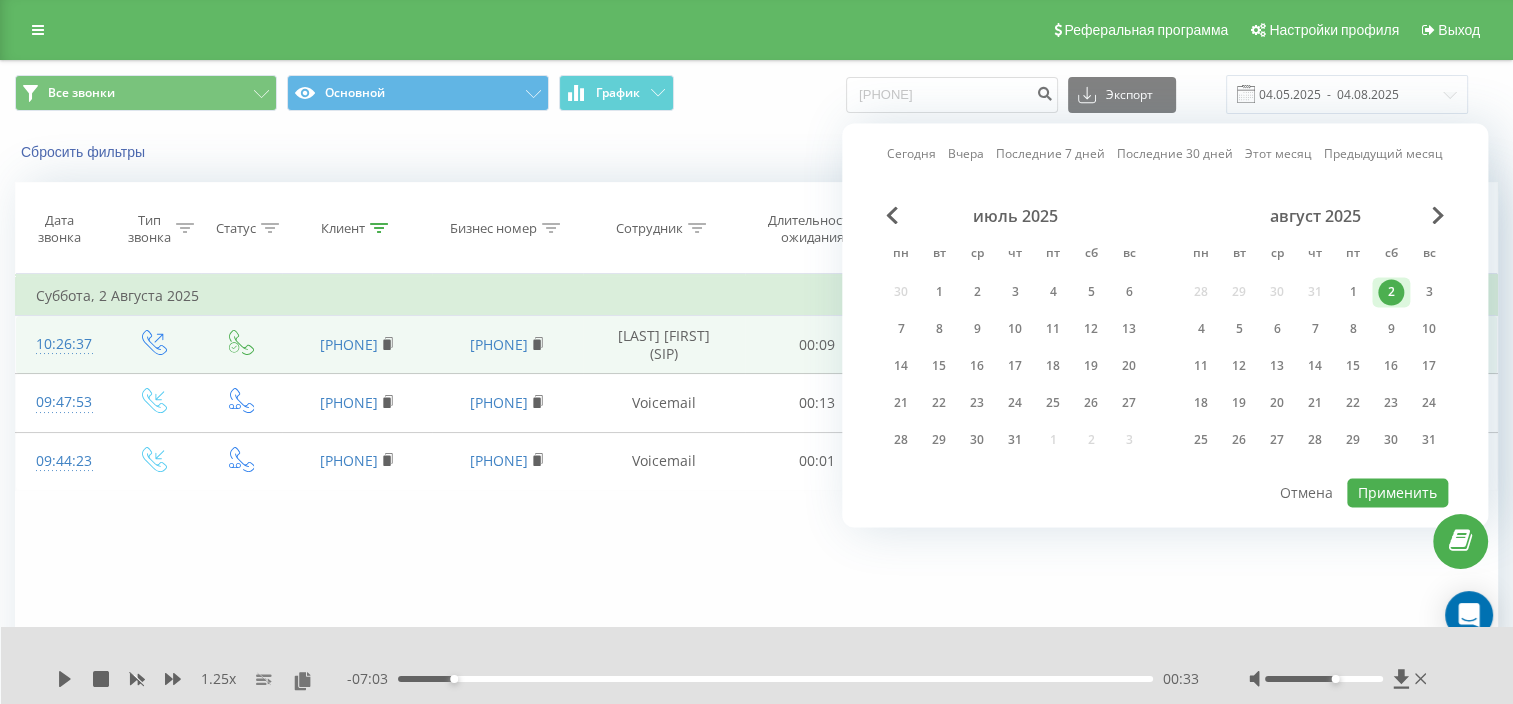 type on "02.08.2025  -  02.08.2025" 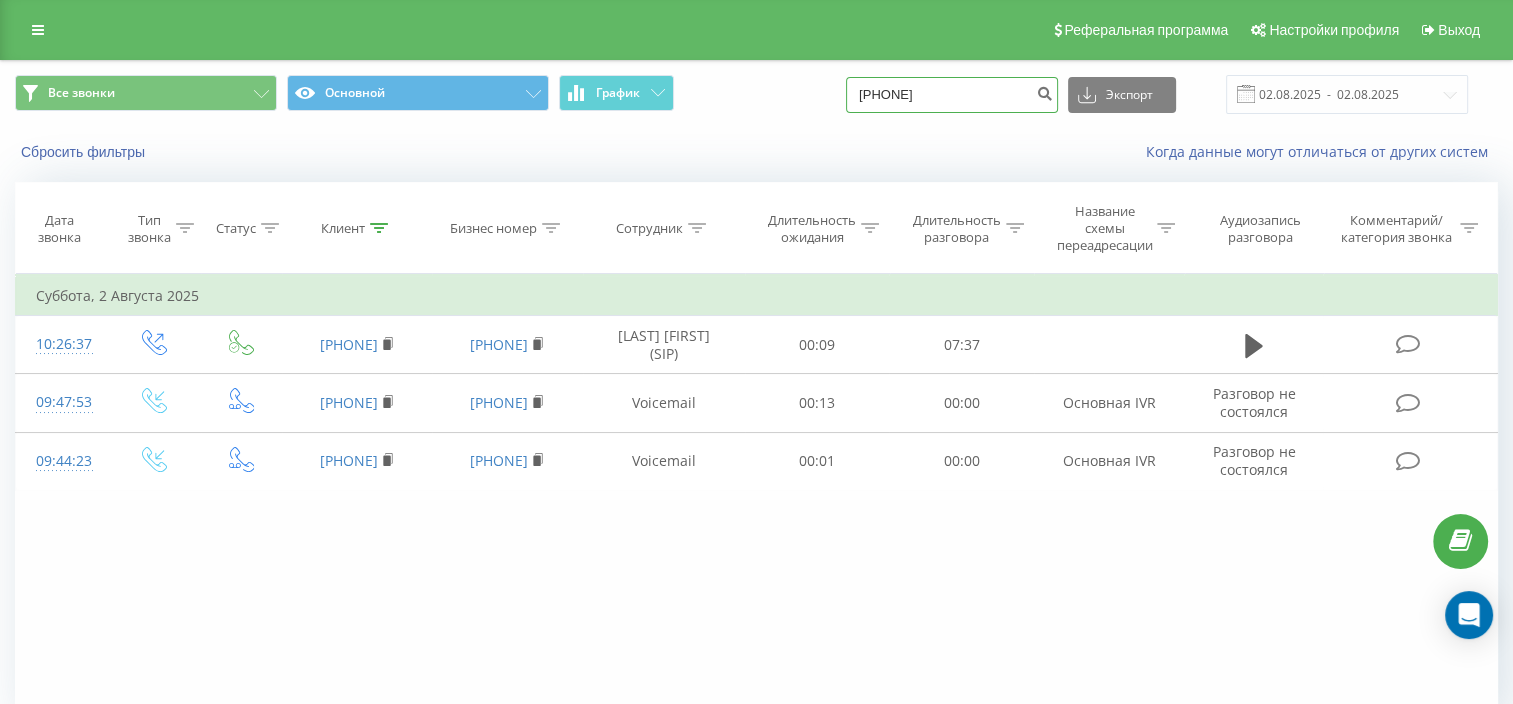 drag, startPoint x: 902, startPoint y: 97, endPoint x: 956, endPoint y: 101, distance: 54.147945 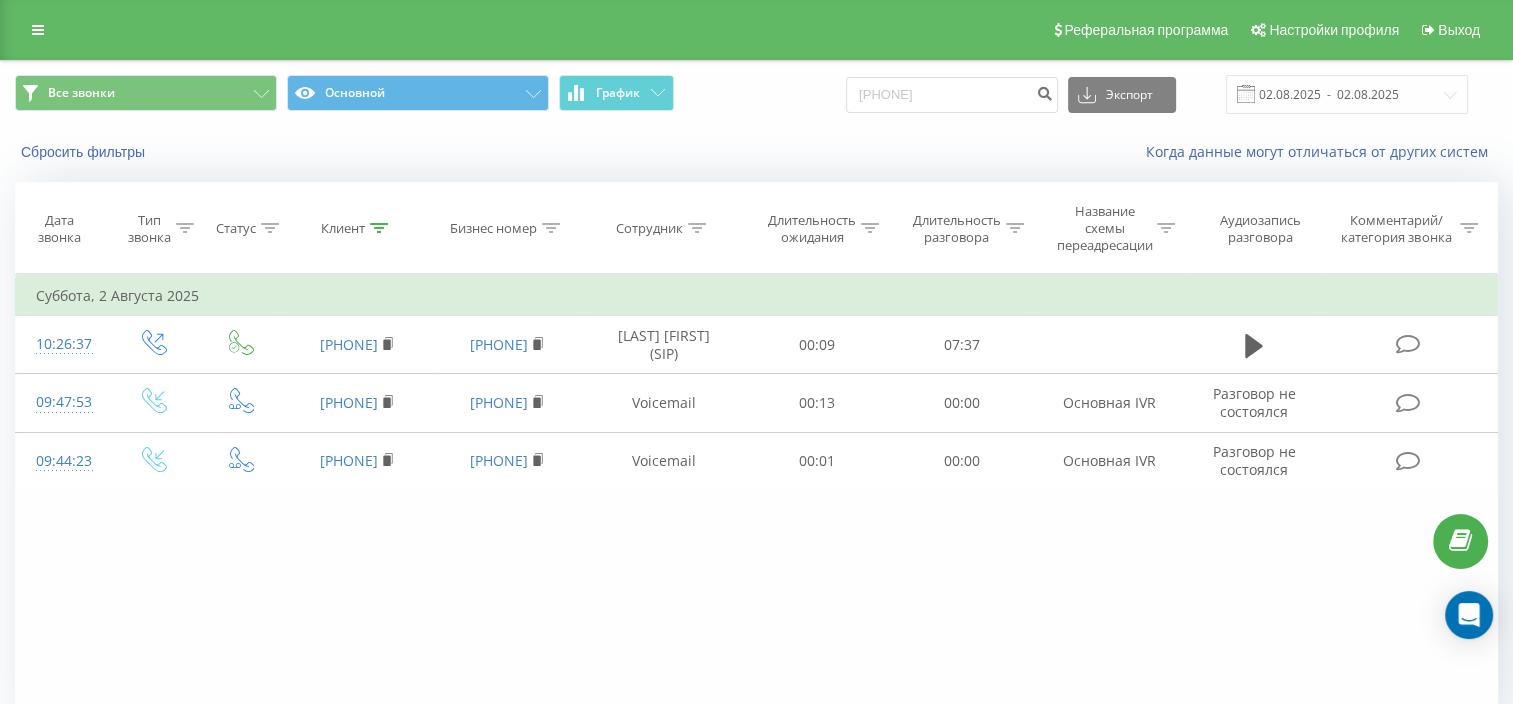 click on "Сбросить фильтры Когда данные могут отличаться от других систем" at bounding box center (756, 152) 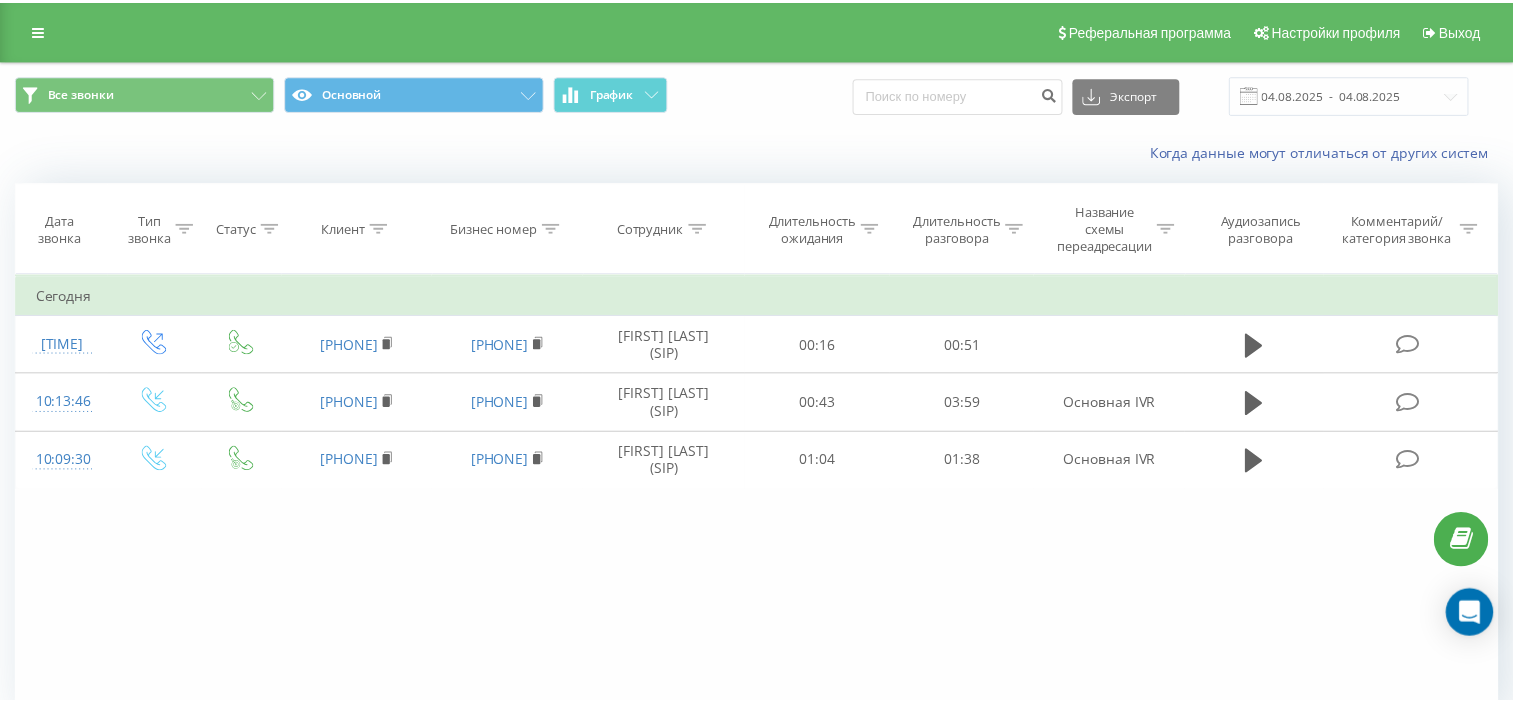 scroll, scrollTop: 0, scrollLeft: 0, axis: both 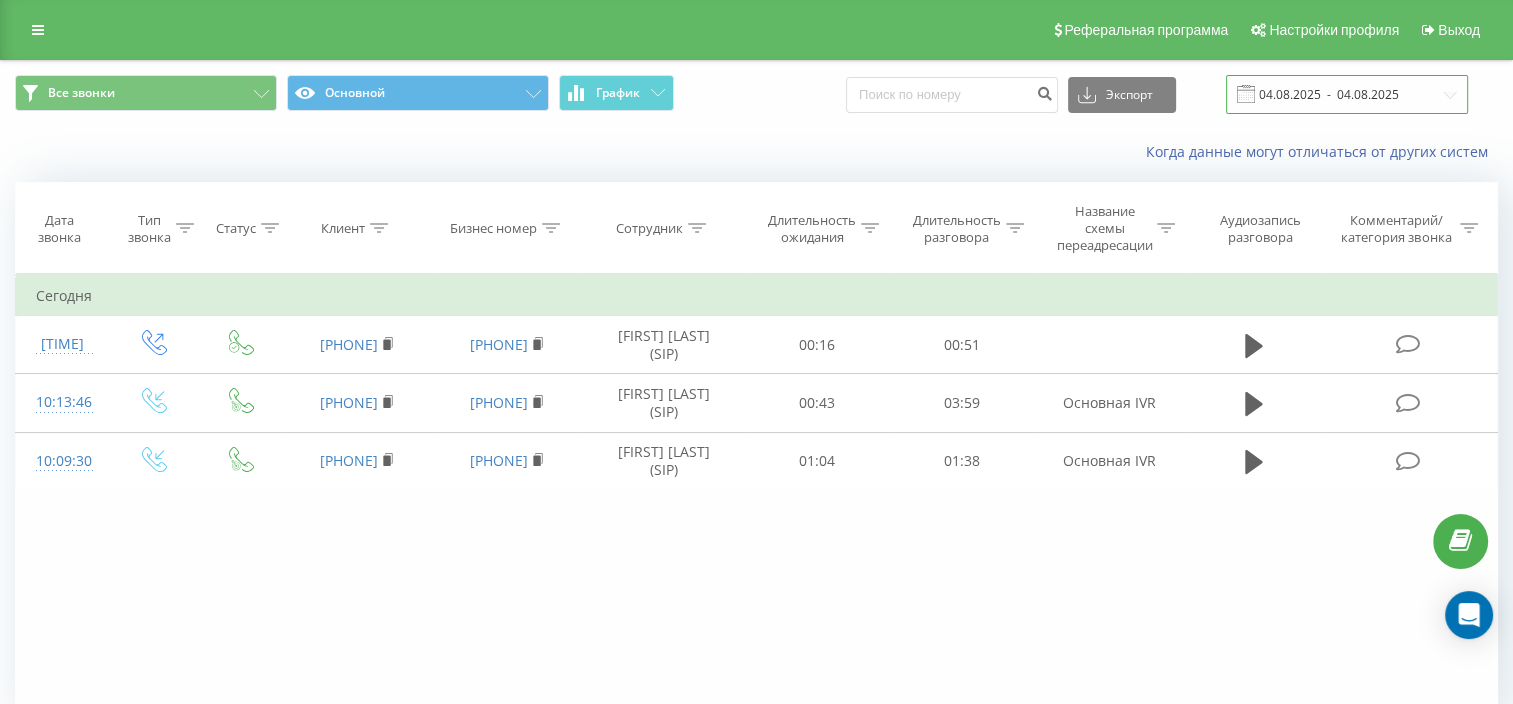 click on "04.08.2025  -  04.08.2025" at bounding box center [1347, 94] 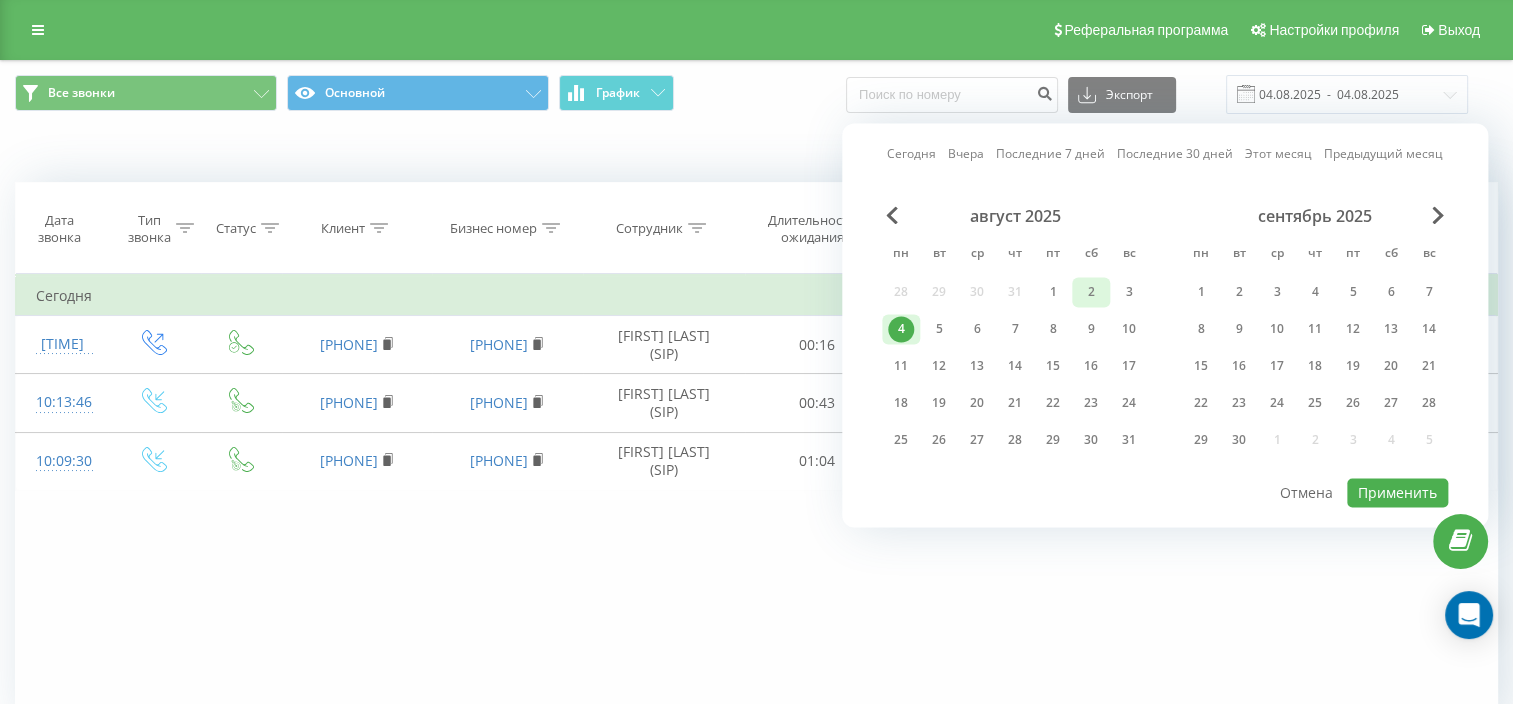 click on "2" at bounding box center [1091, 292] 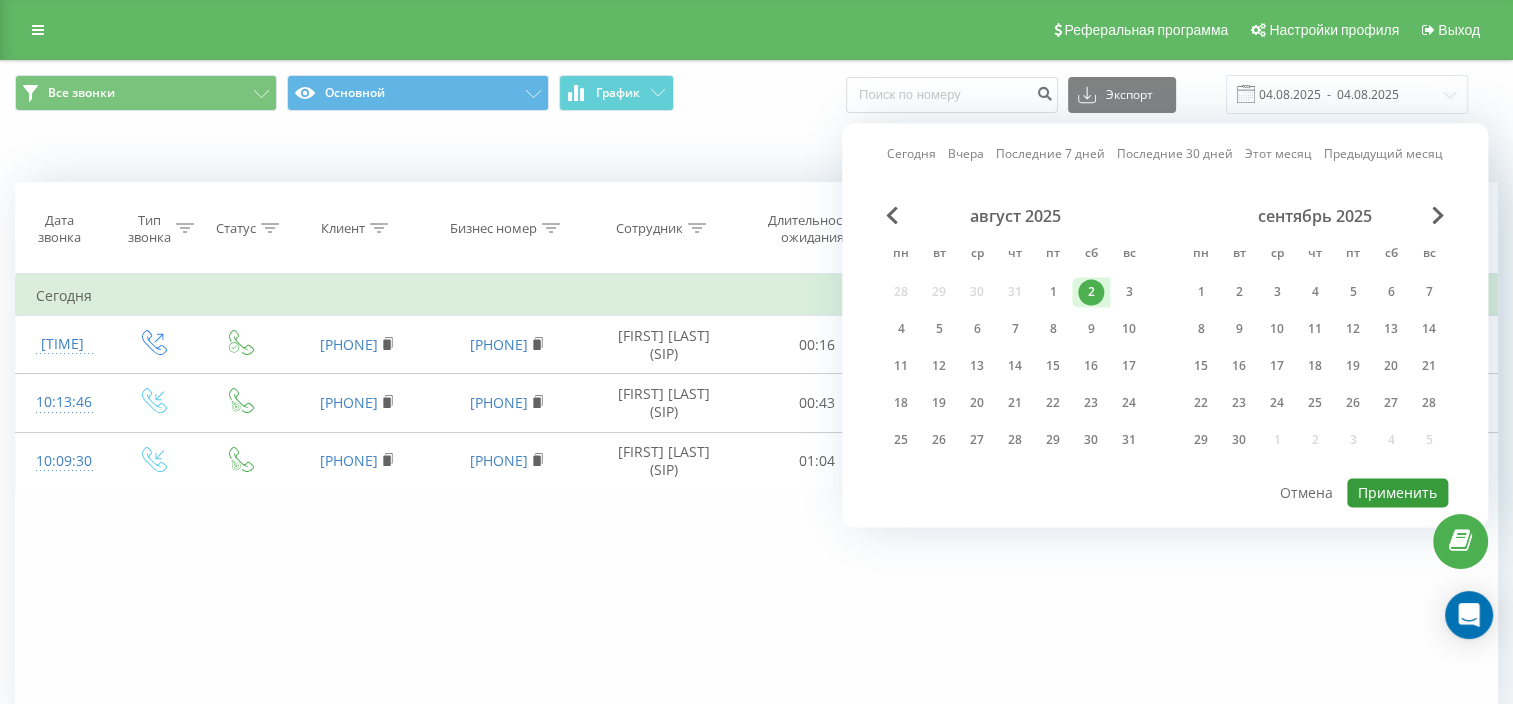 click on "Применить" at bounding box center (1397, 492) 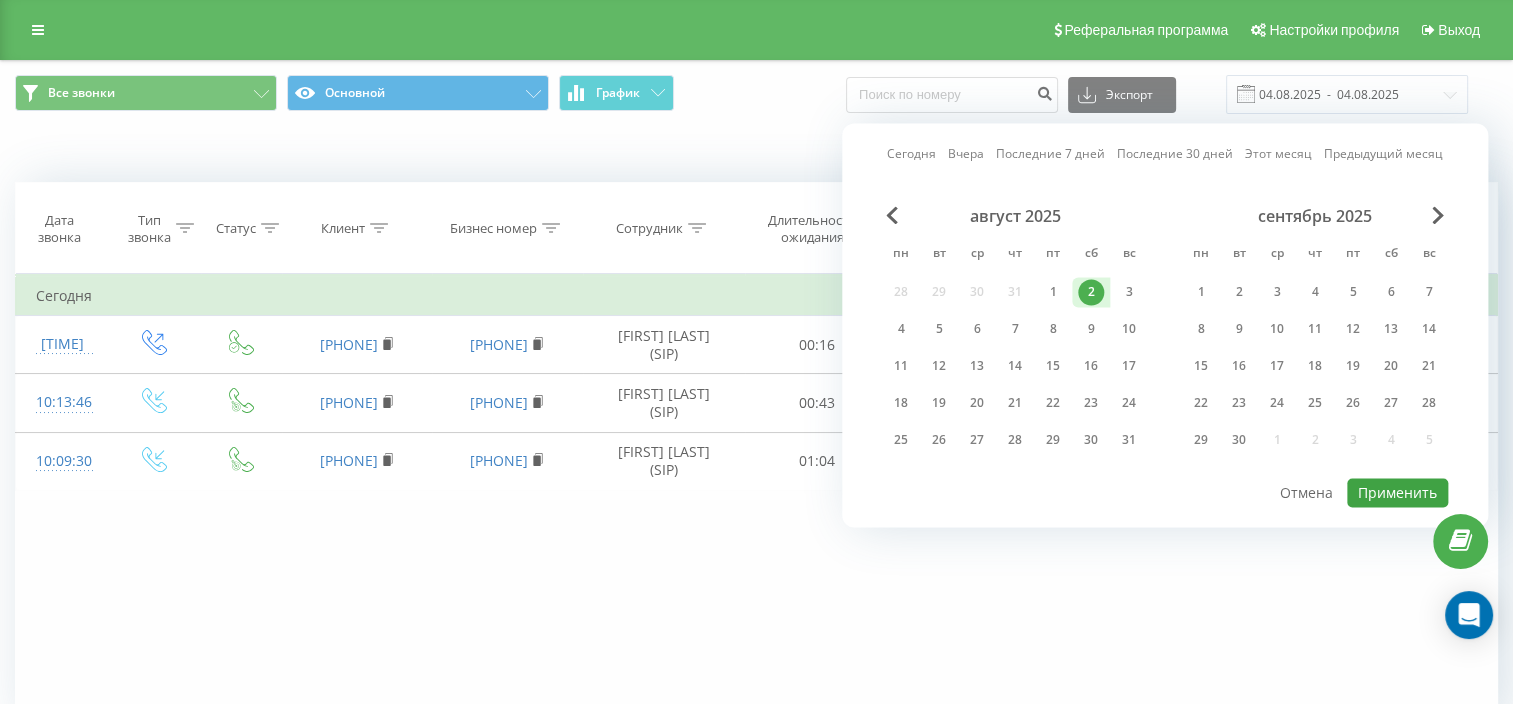 type on "02.08.2025  -  02.08.2025" 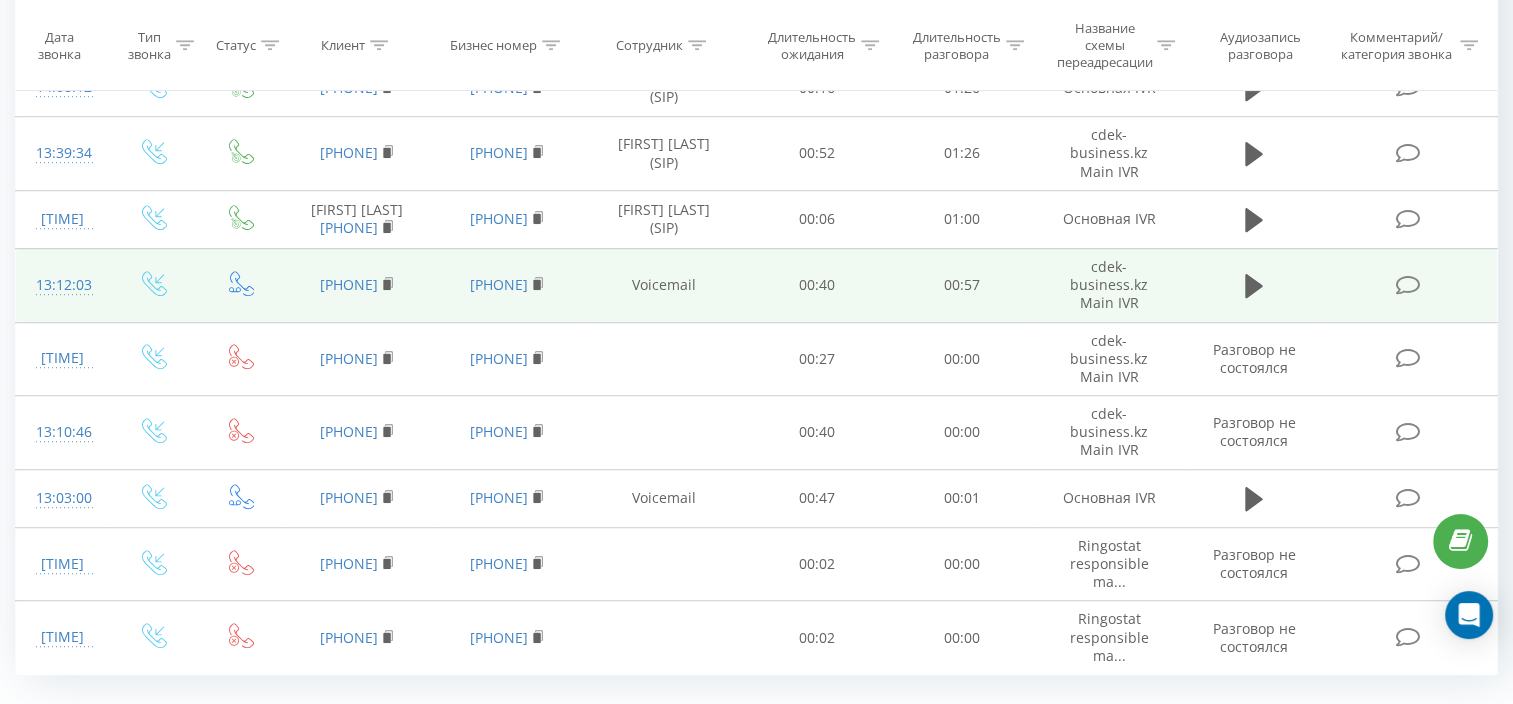 scroll, scrollTop: 1277, scrollLeft: 0, axis: vertical 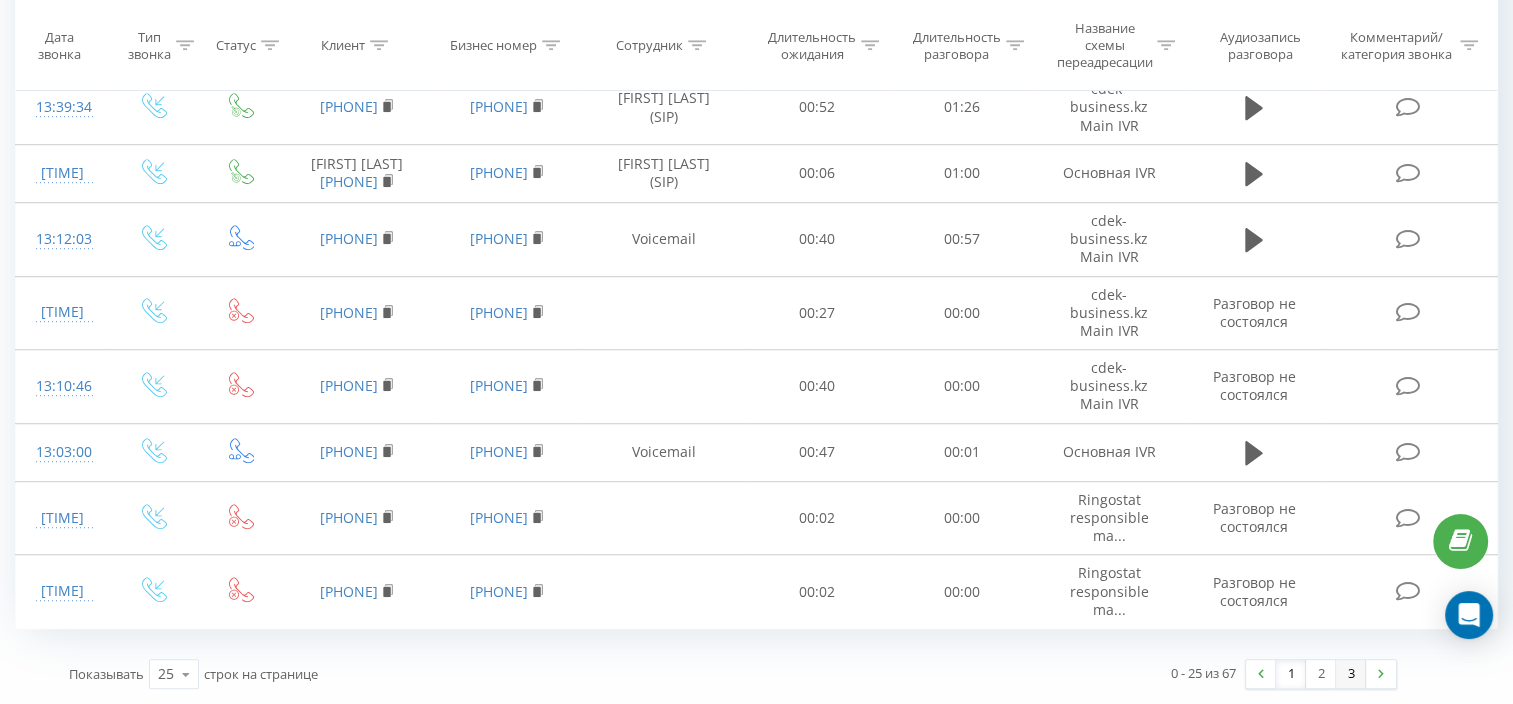 click on "3" at bounding box center (1351, 674) 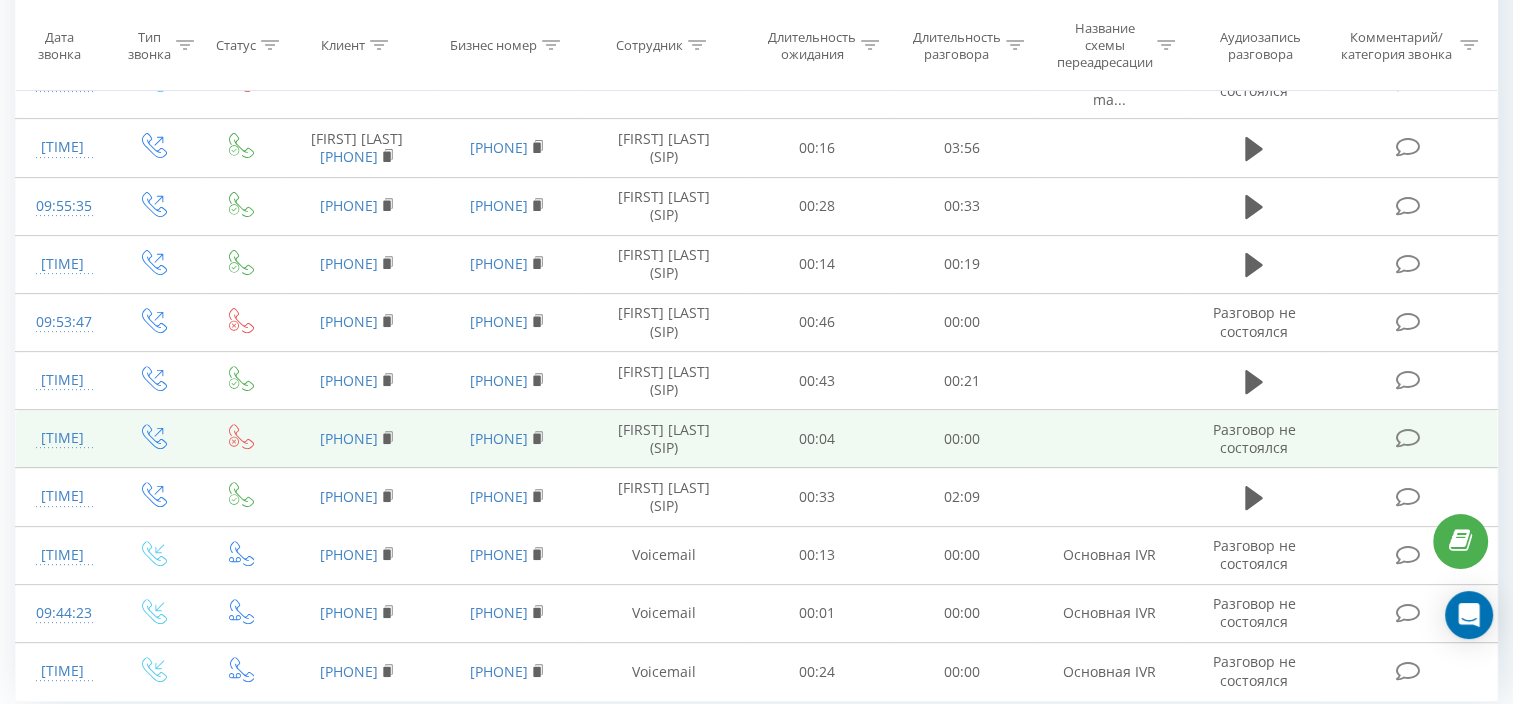 scroll, scrollTop: 702, scrollLeft: 0, axis: vertical 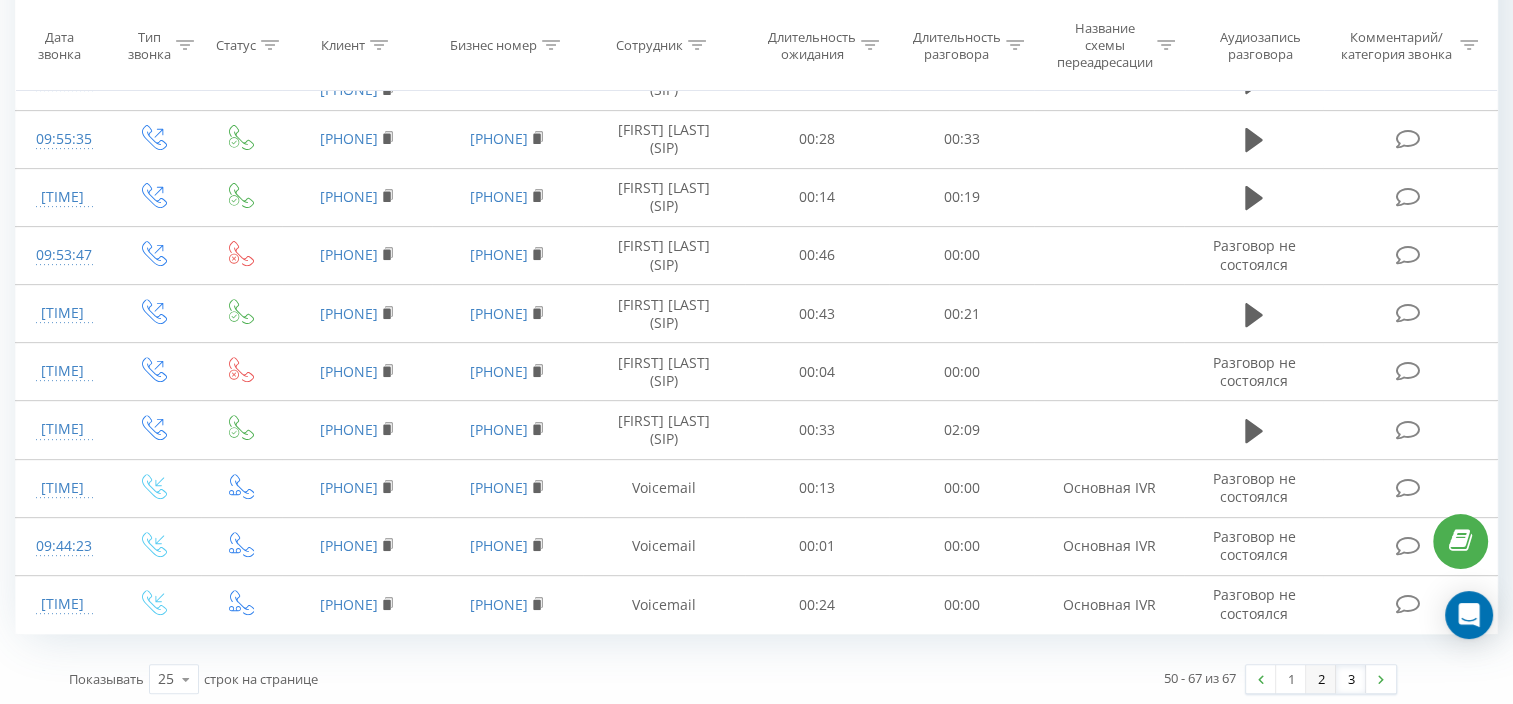 click on "2" at bounding box center (1321, 679) 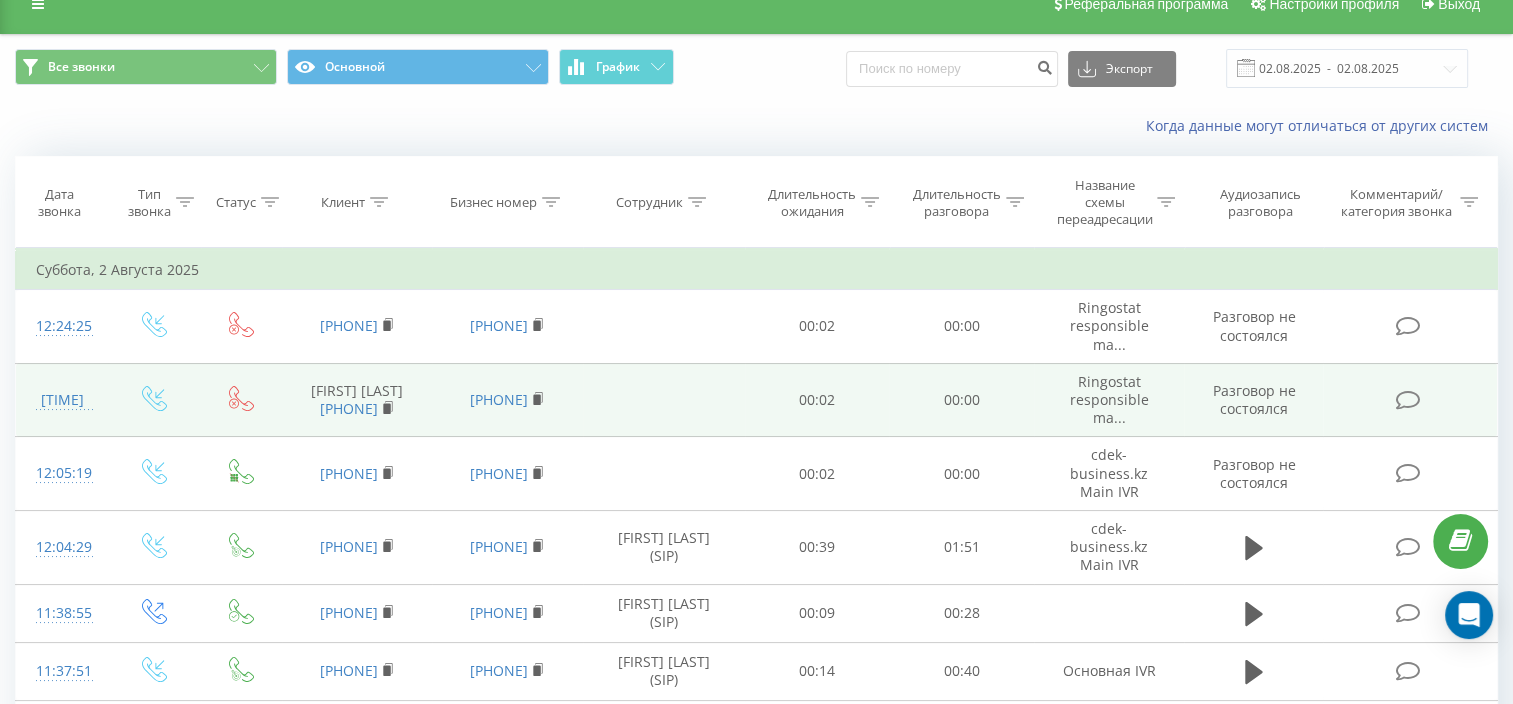 scroll, scrollTop: 0, scrollLeft: 0, axis: both 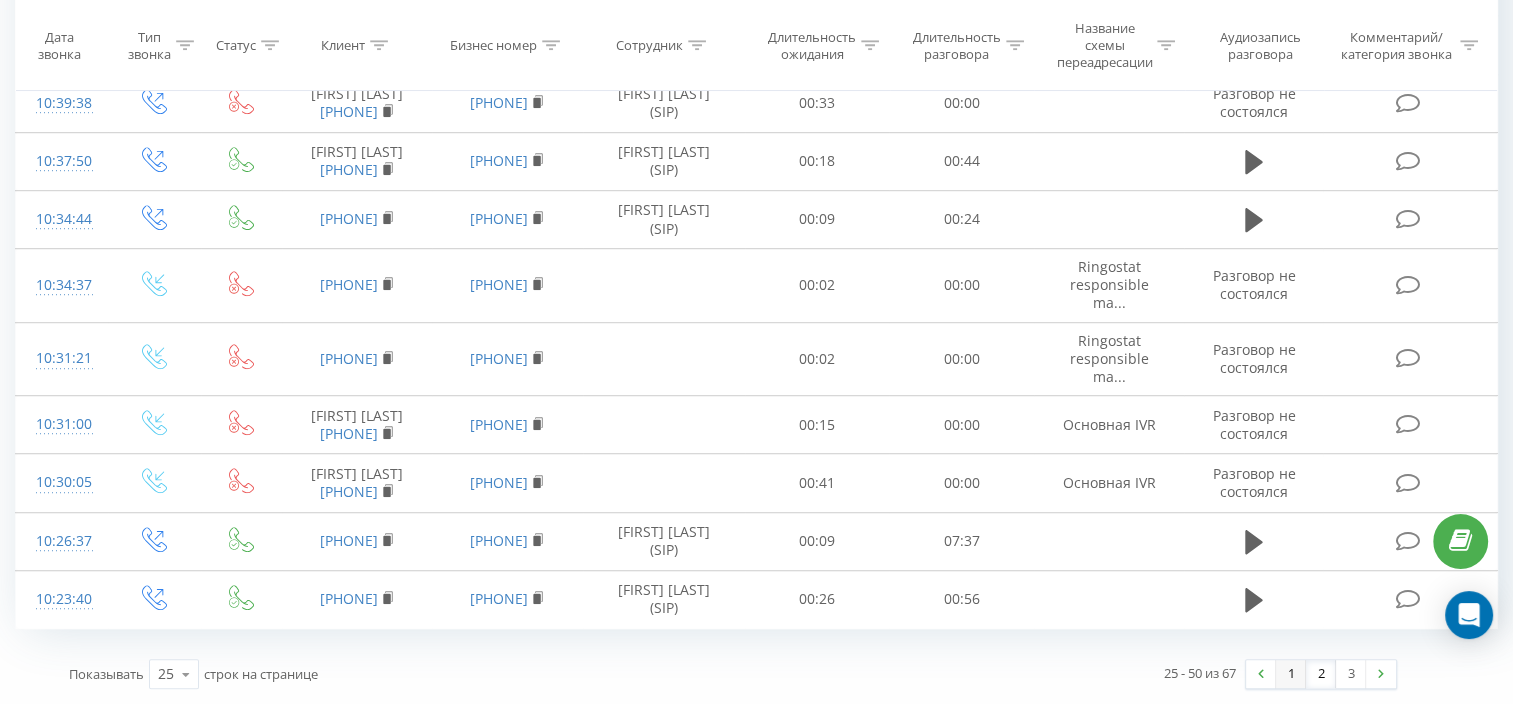 click on "1" at bounding box center [1291, 674] 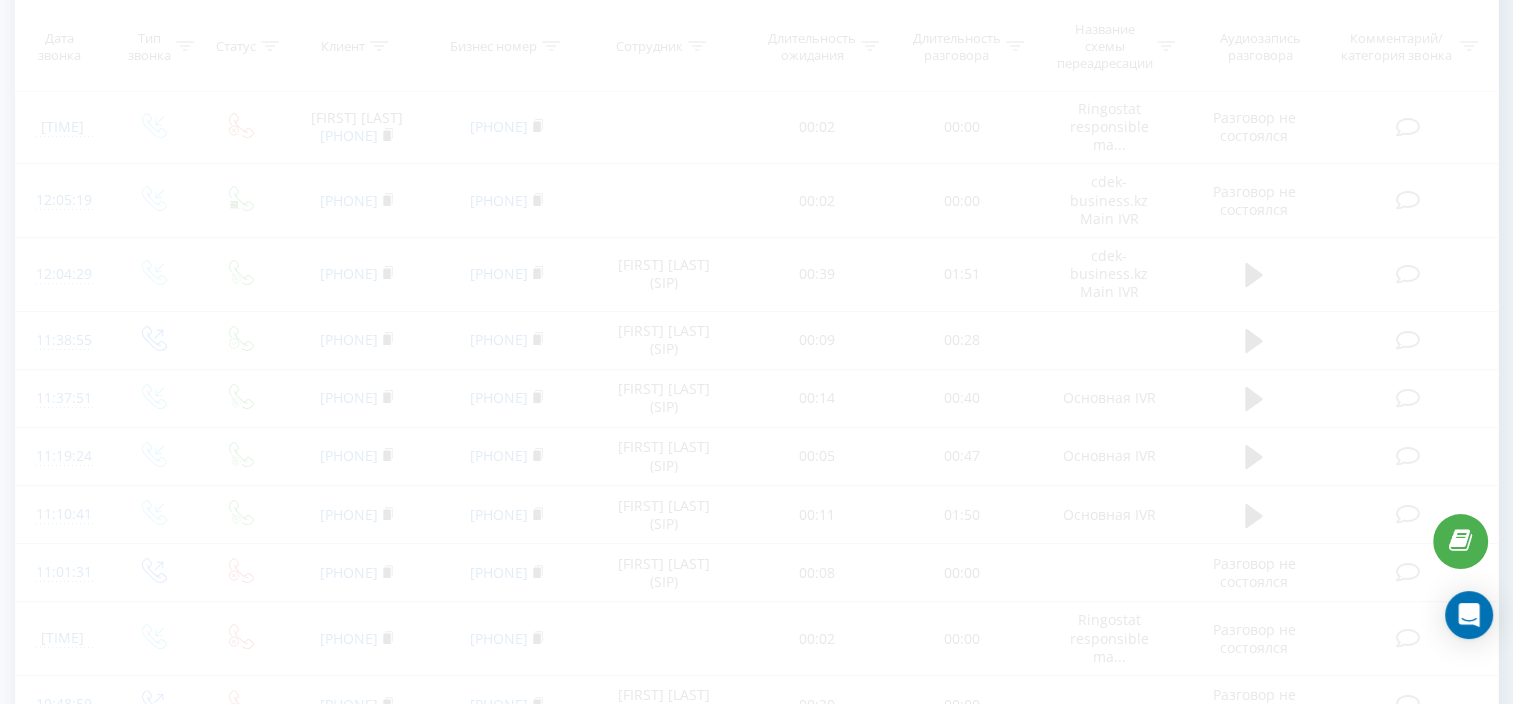 scroll, scrollTop: 132, scrollLeft: 0, axis: vertical 